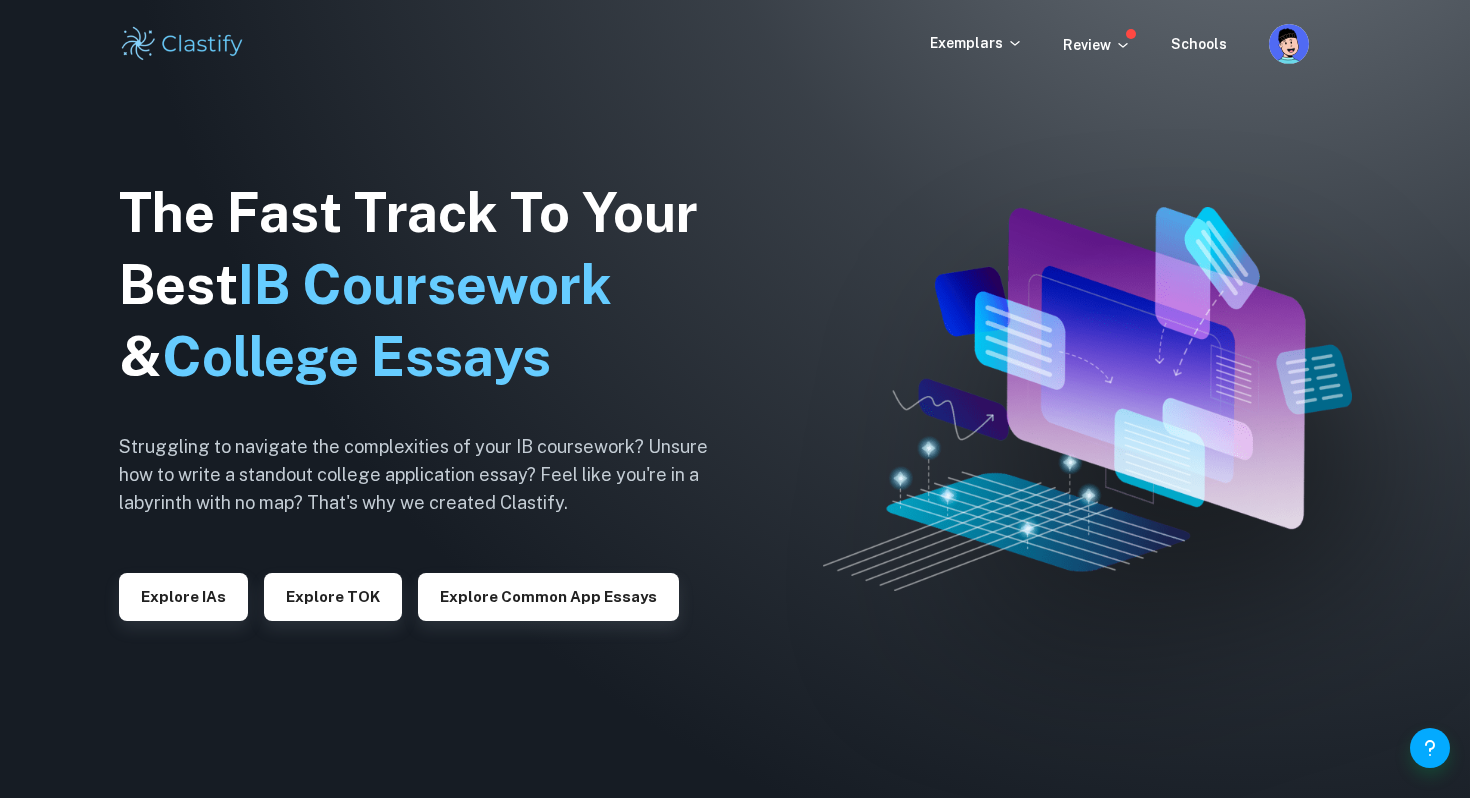 scroll, scrollTop: 0, scrollLeft: 0, axis: both 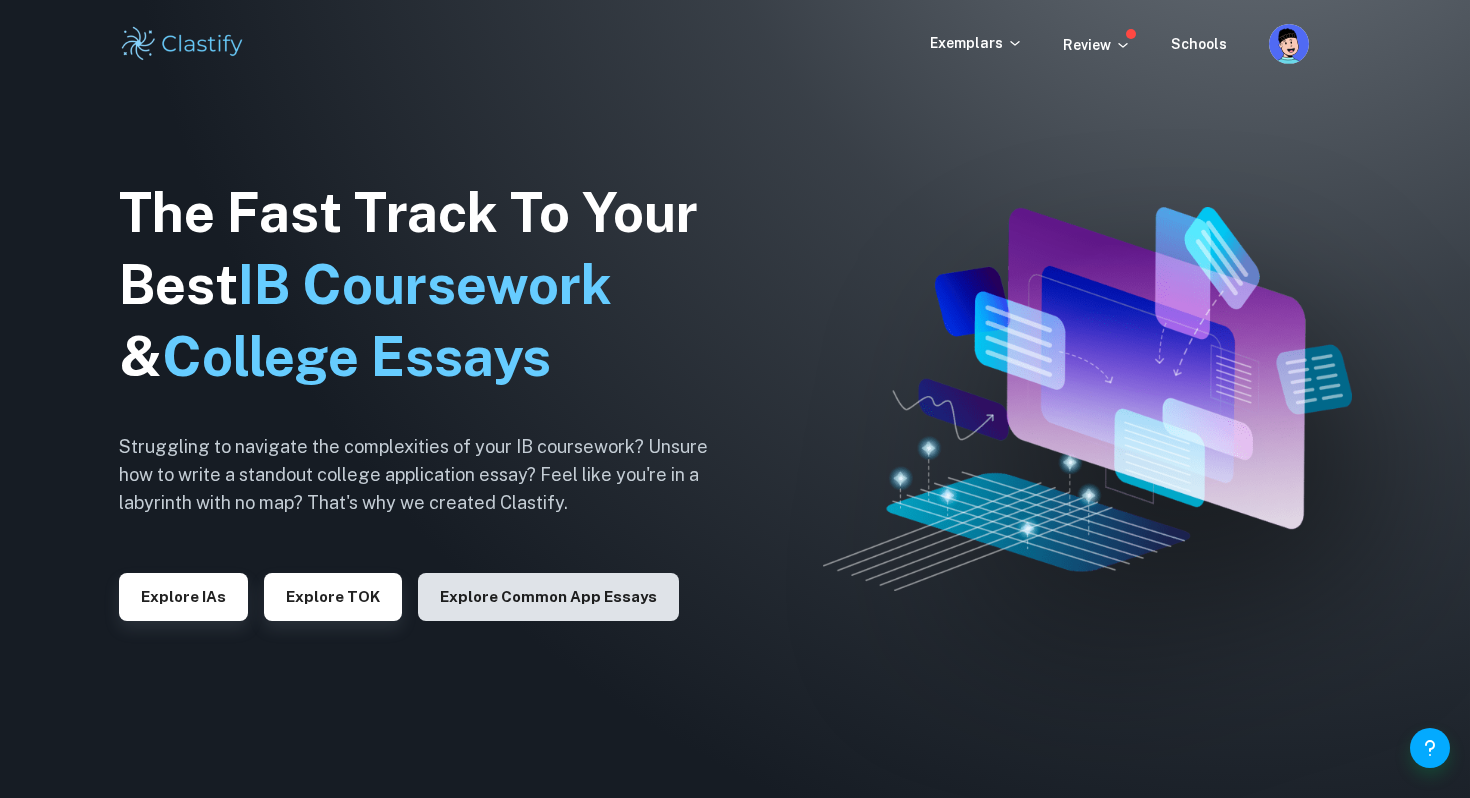click on "Explore Common App essays" at bounding box center (548, 597) 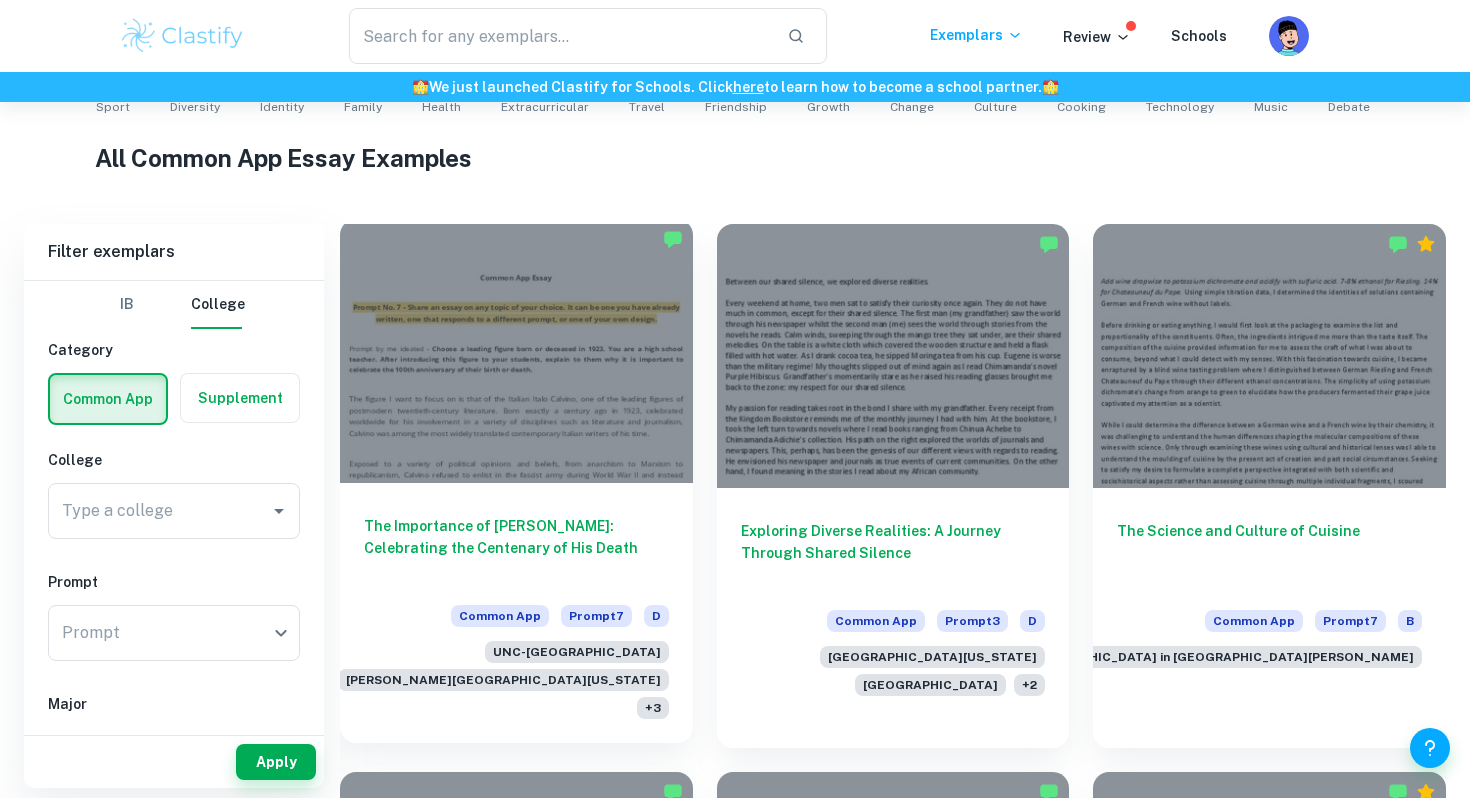 scroll, scrollTop: 453, scrollLeft: 0, axis: vertical 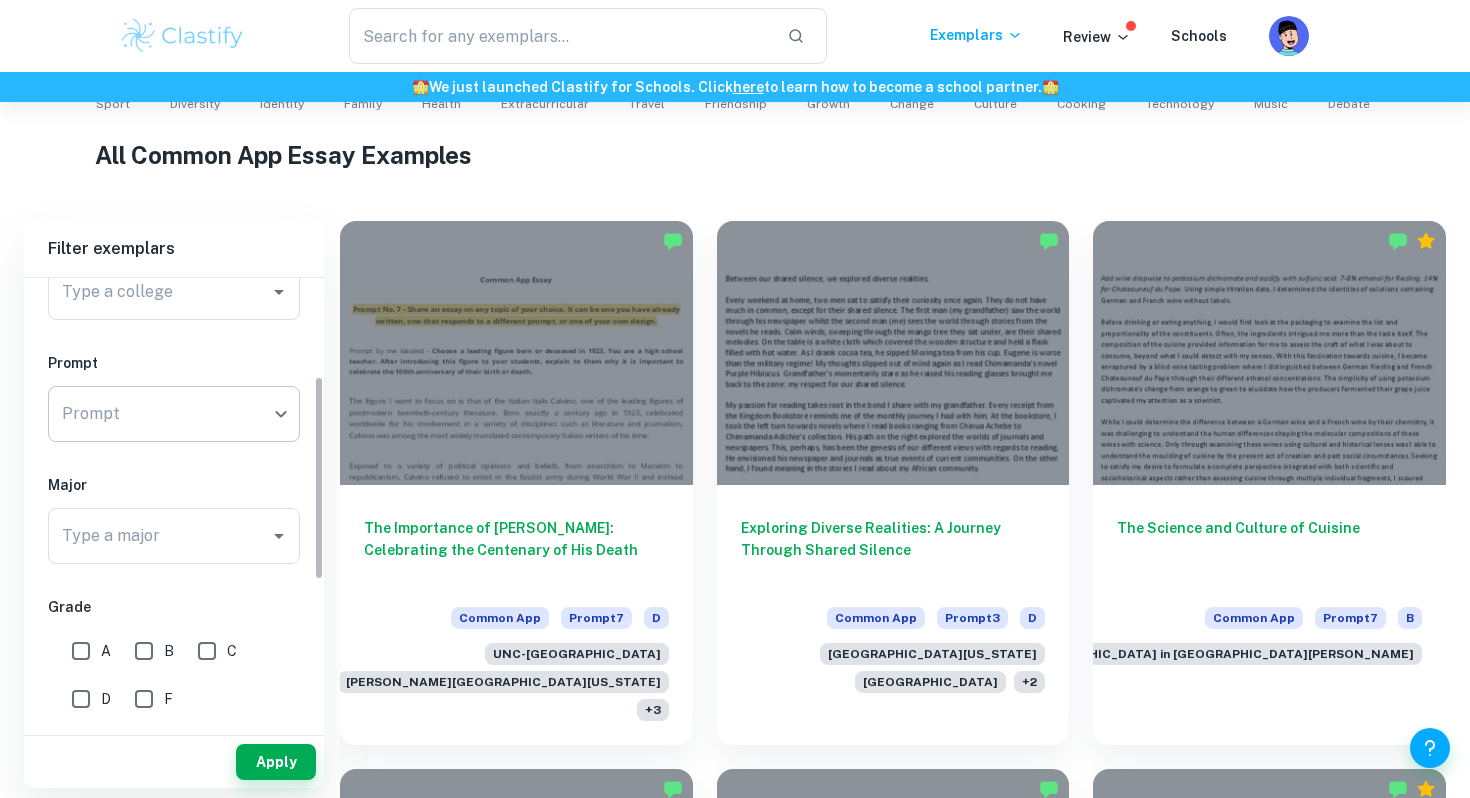 click on "​ Prompt" at bounding box center [174, 414] 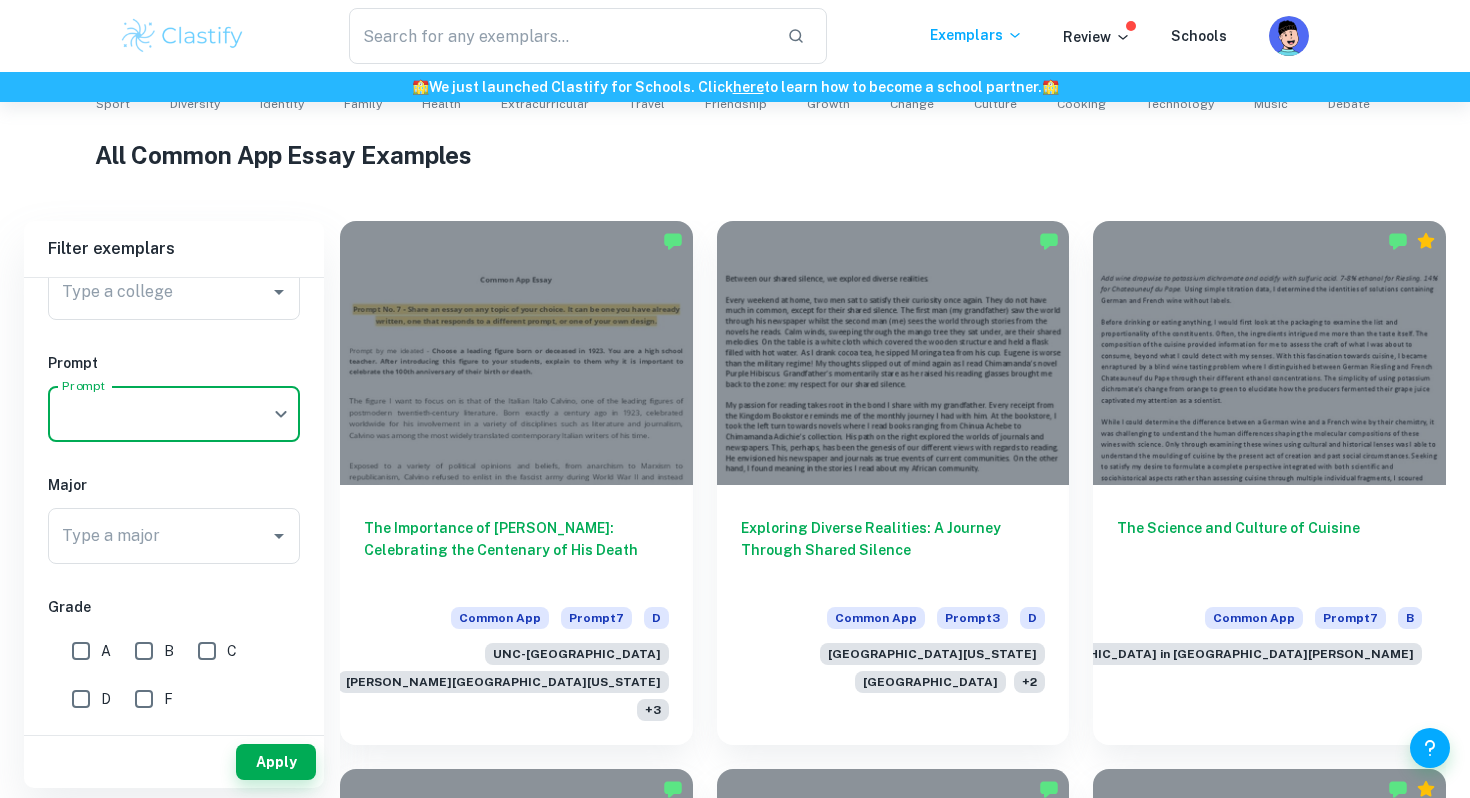 click on "​ Prompt" at bounding box center (174, 414) 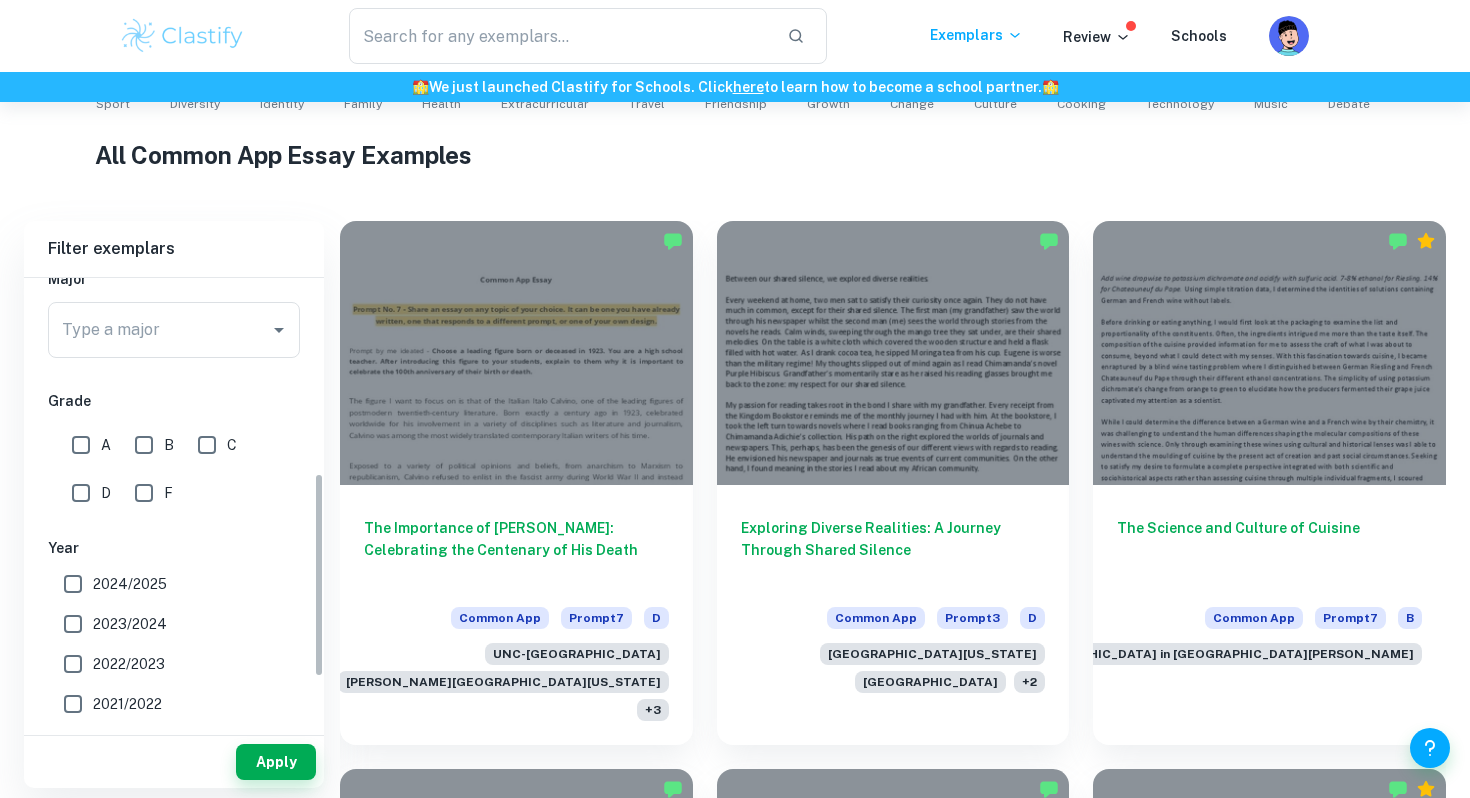 scroll, scrollTop: 432, scrollLeft: 0, axis: vertical 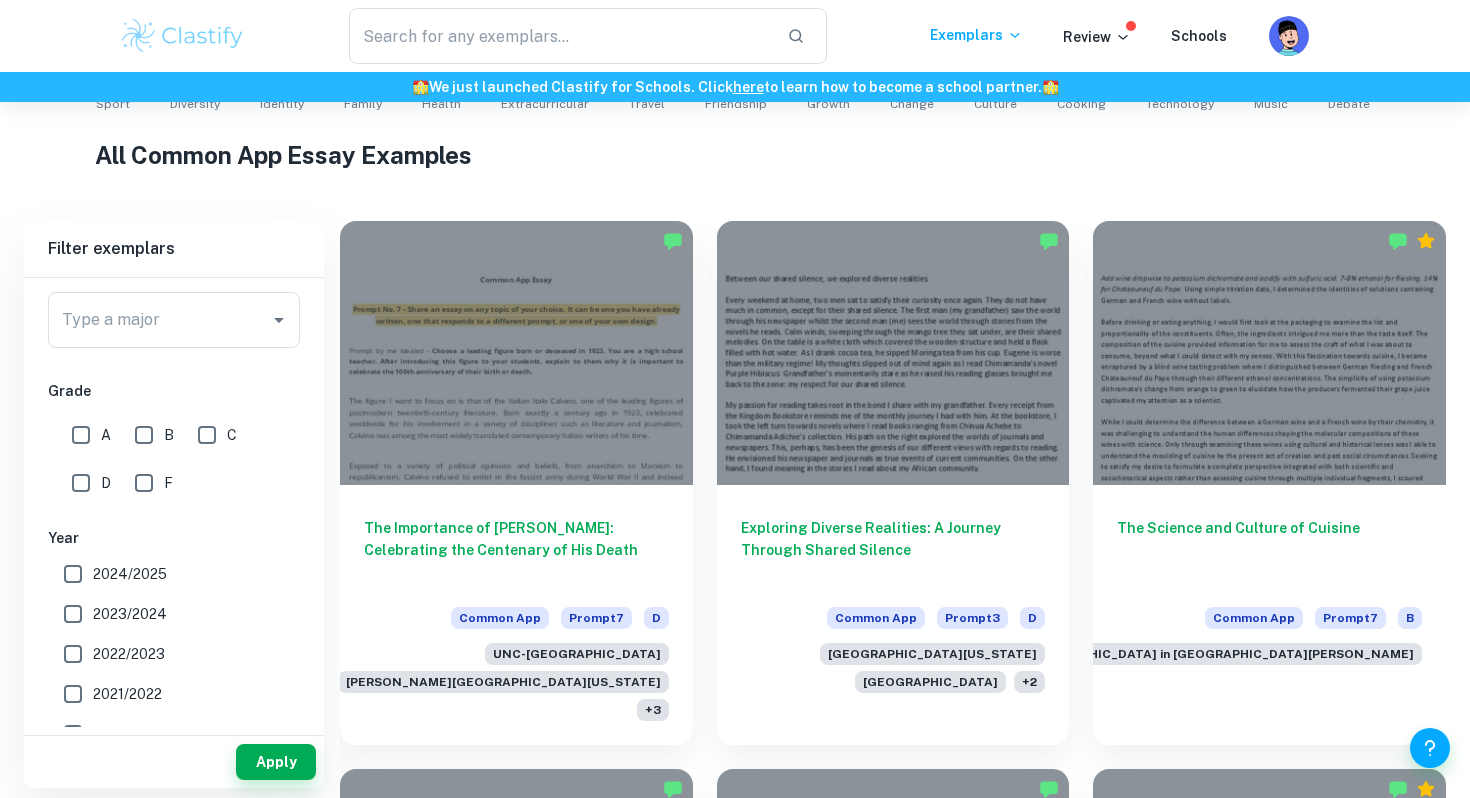 click on "Apply" at bounding box center (174, 762) 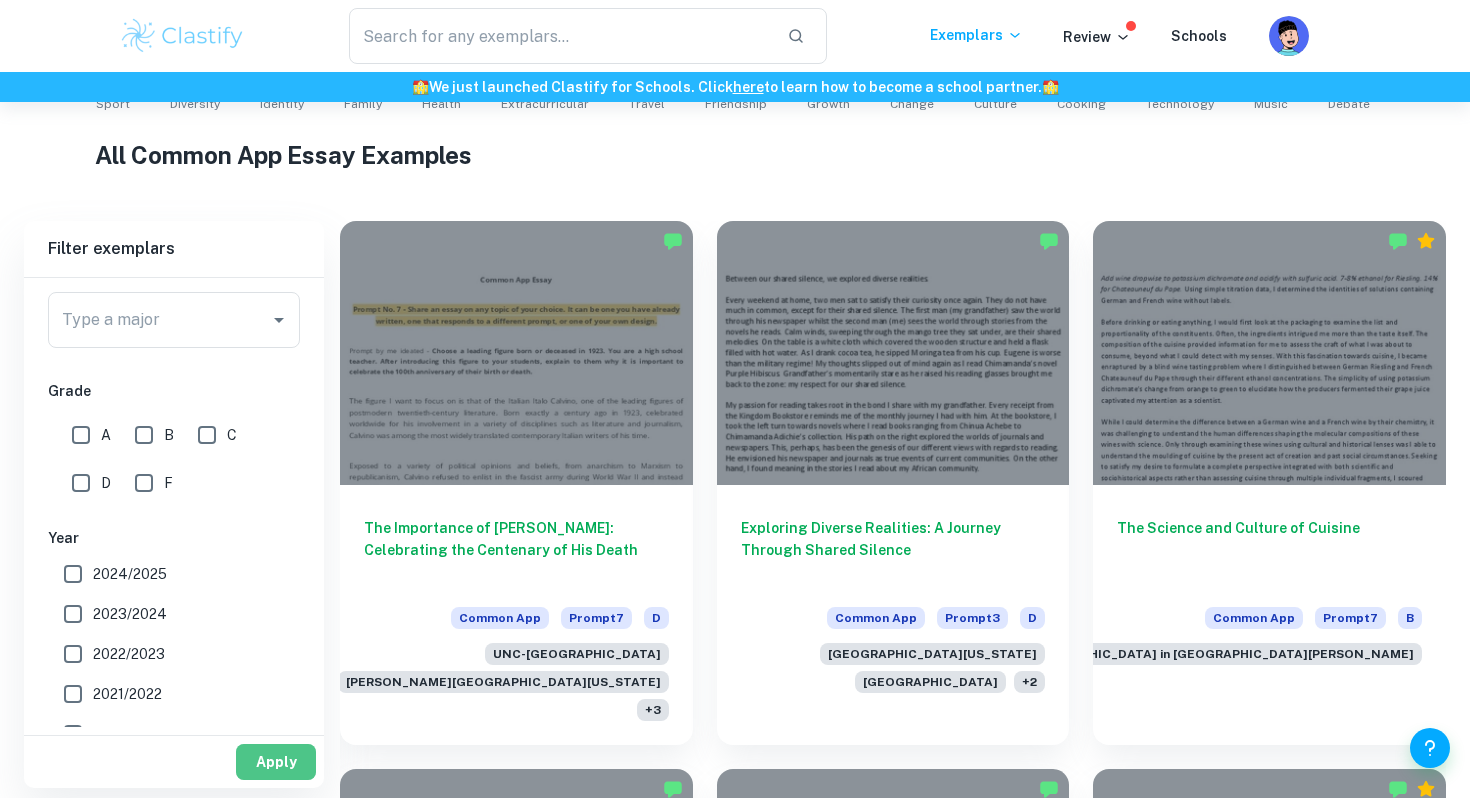 click on "Apply" at bounding box center (276, 762) 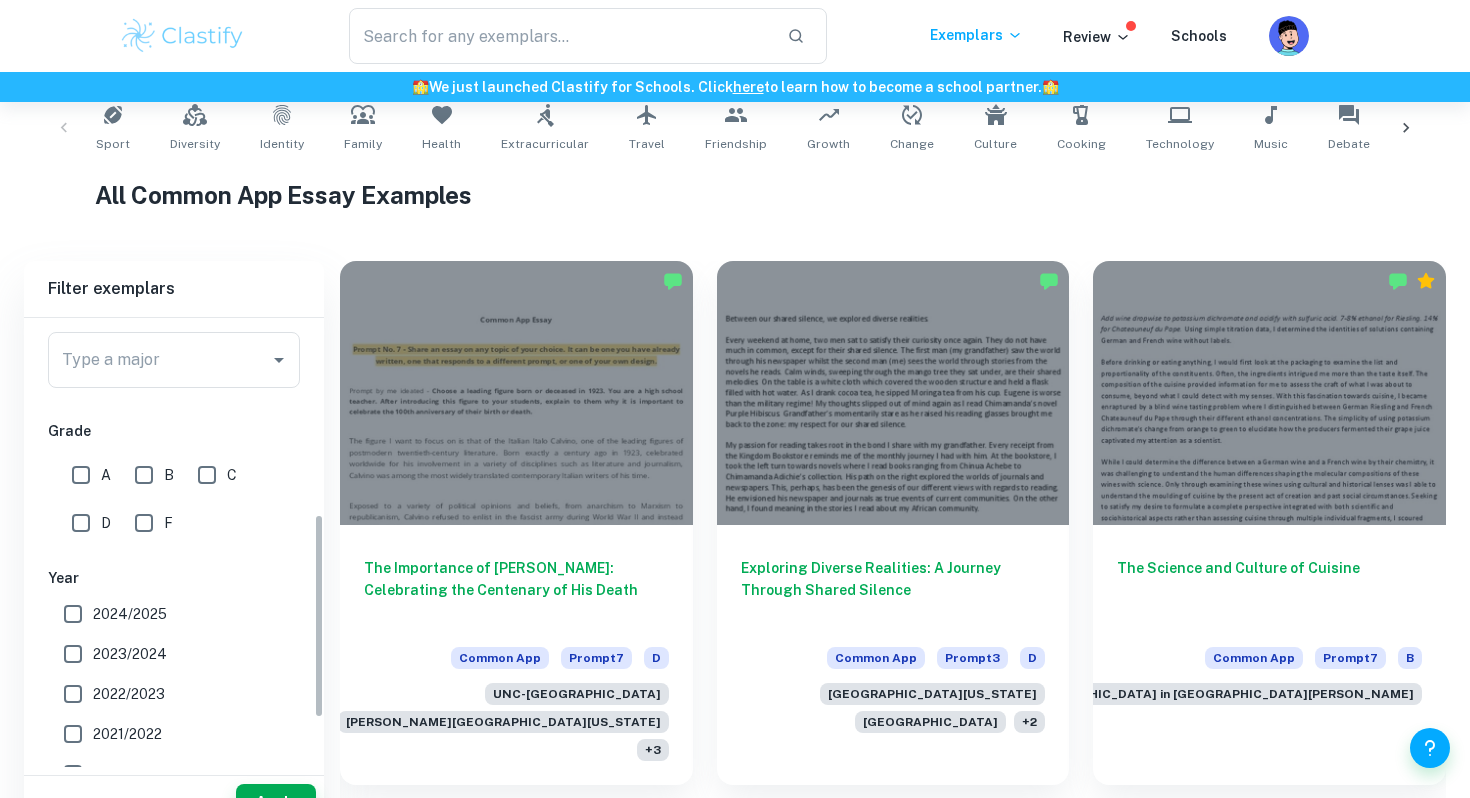 scroll, scrollTop: 453, scrollLeft: 0, axis: vertical 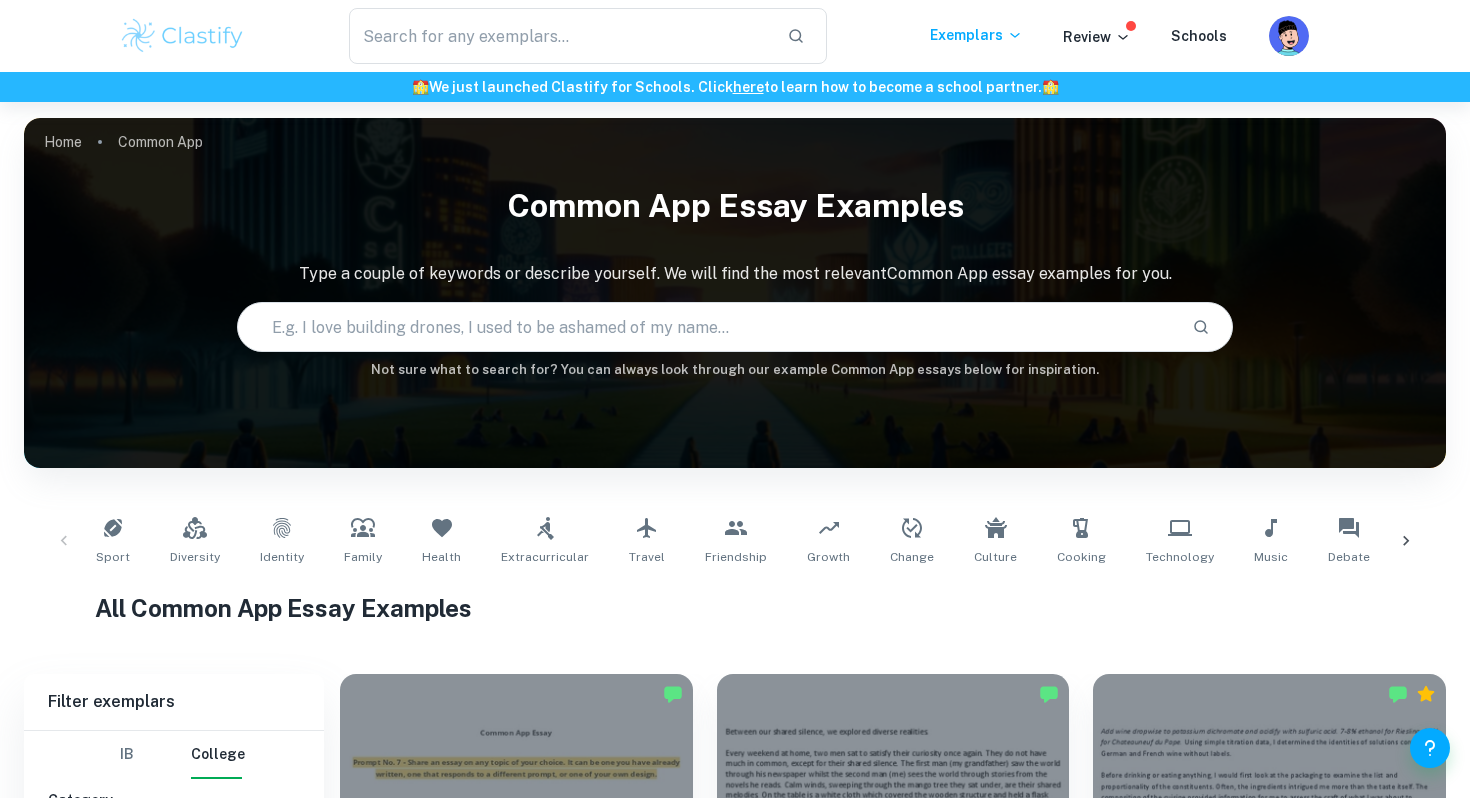 click at bounding box center (706, 327) 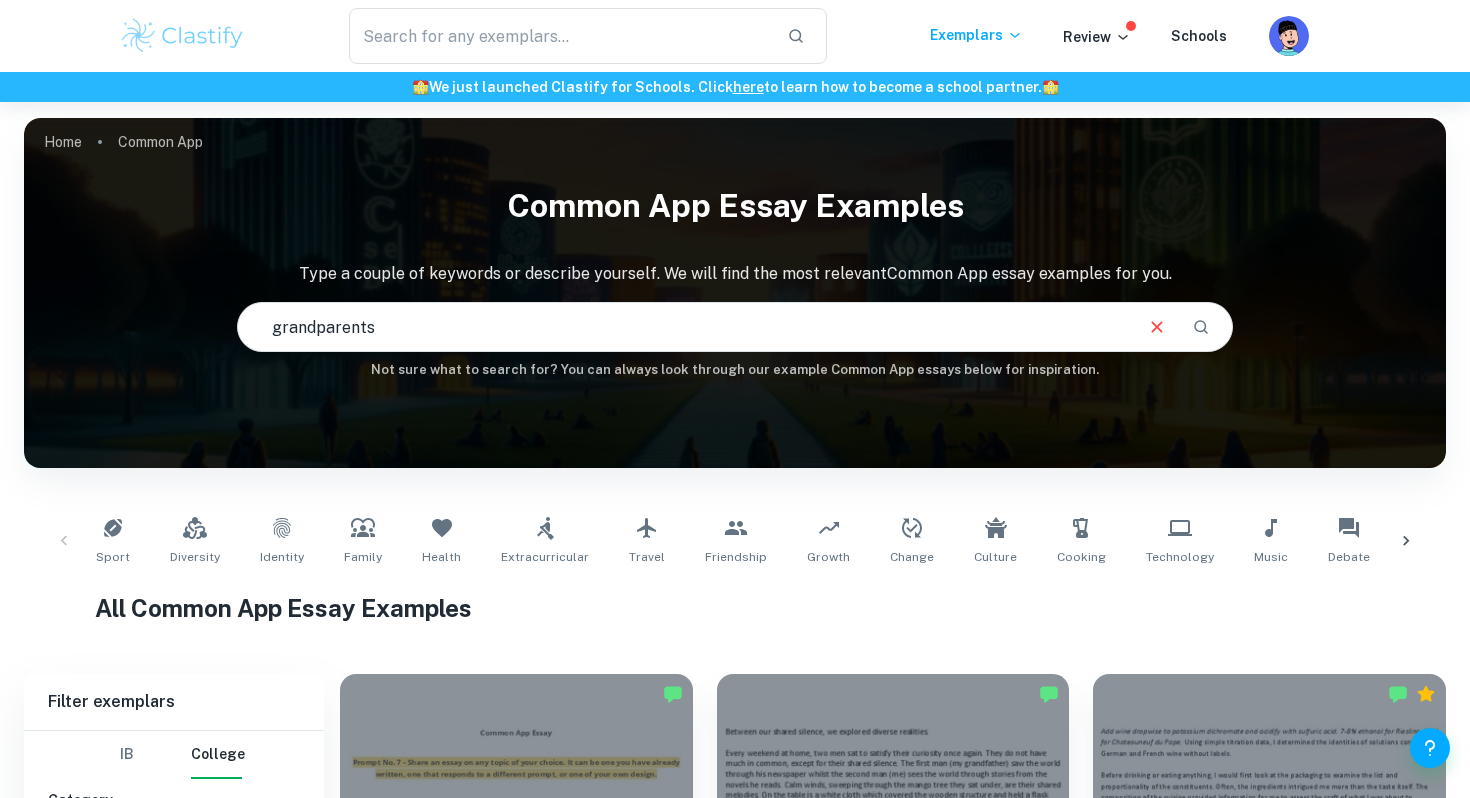 type on "grandparents" 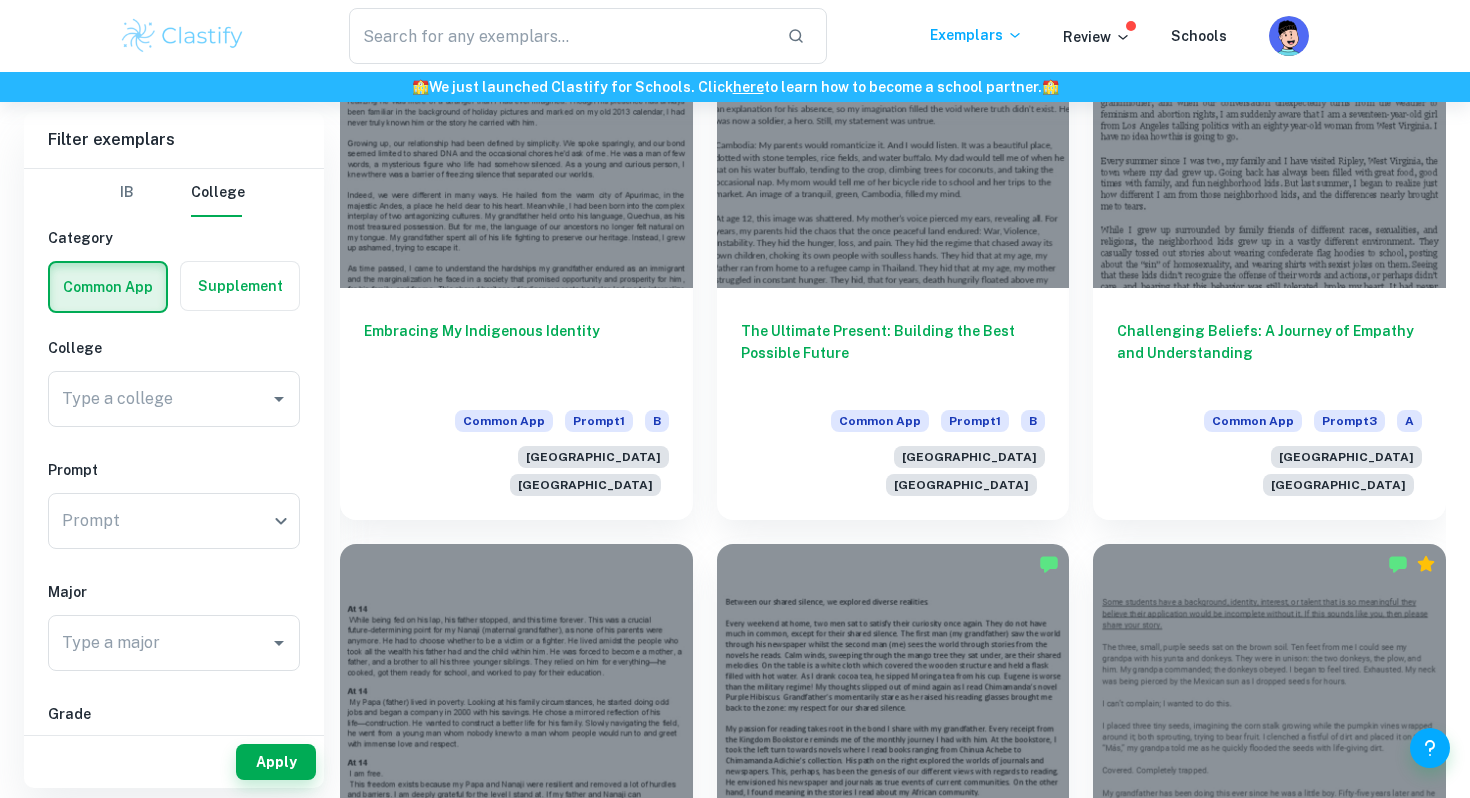 scroll, scrollTop: 584, scrollLeft: 0, axis: vertical 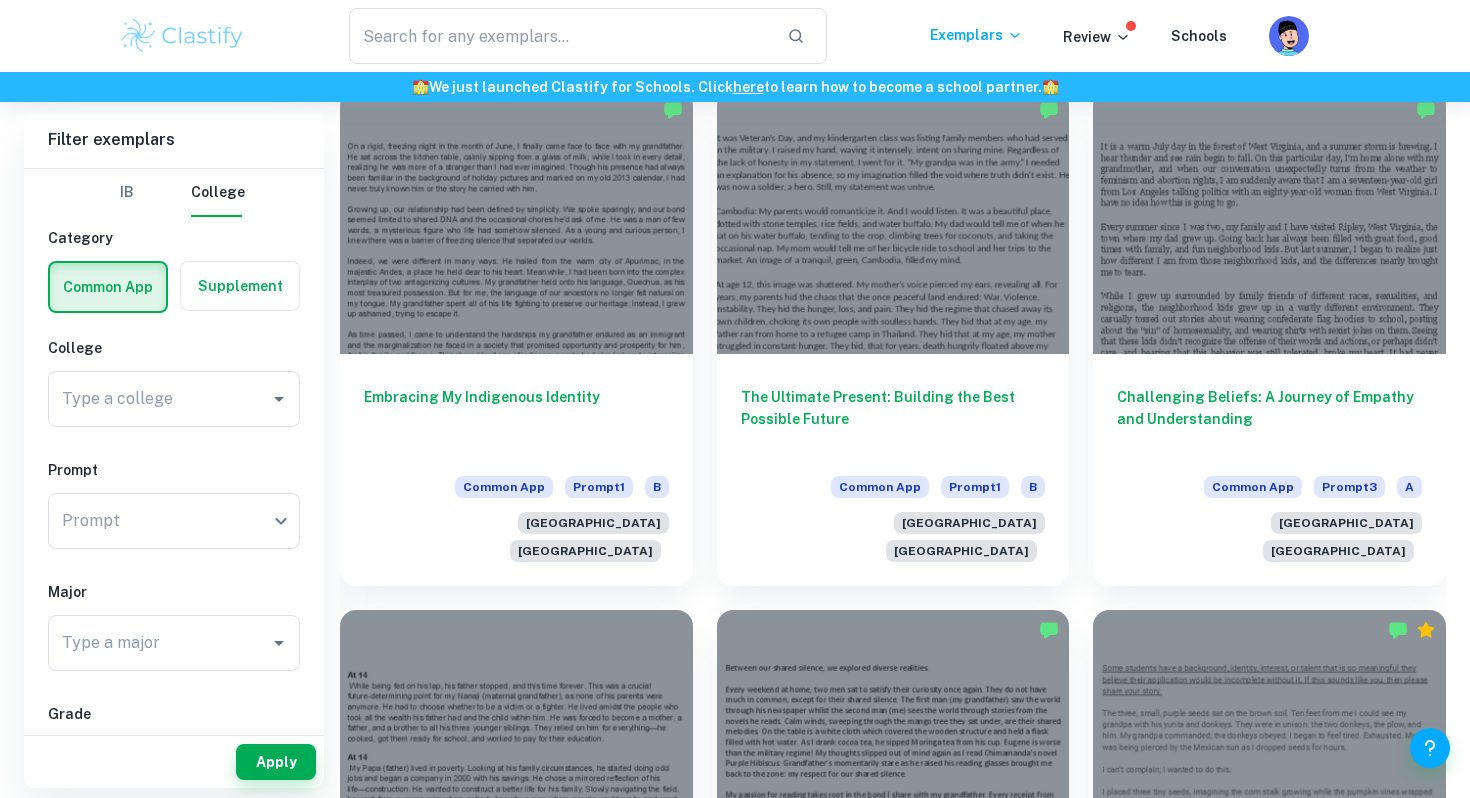 click on "The Ultimate Present: Building the Best Possible Future Common App Prompt  1 B Stanford University Dartmouth College" at bounding box center (881, 326) 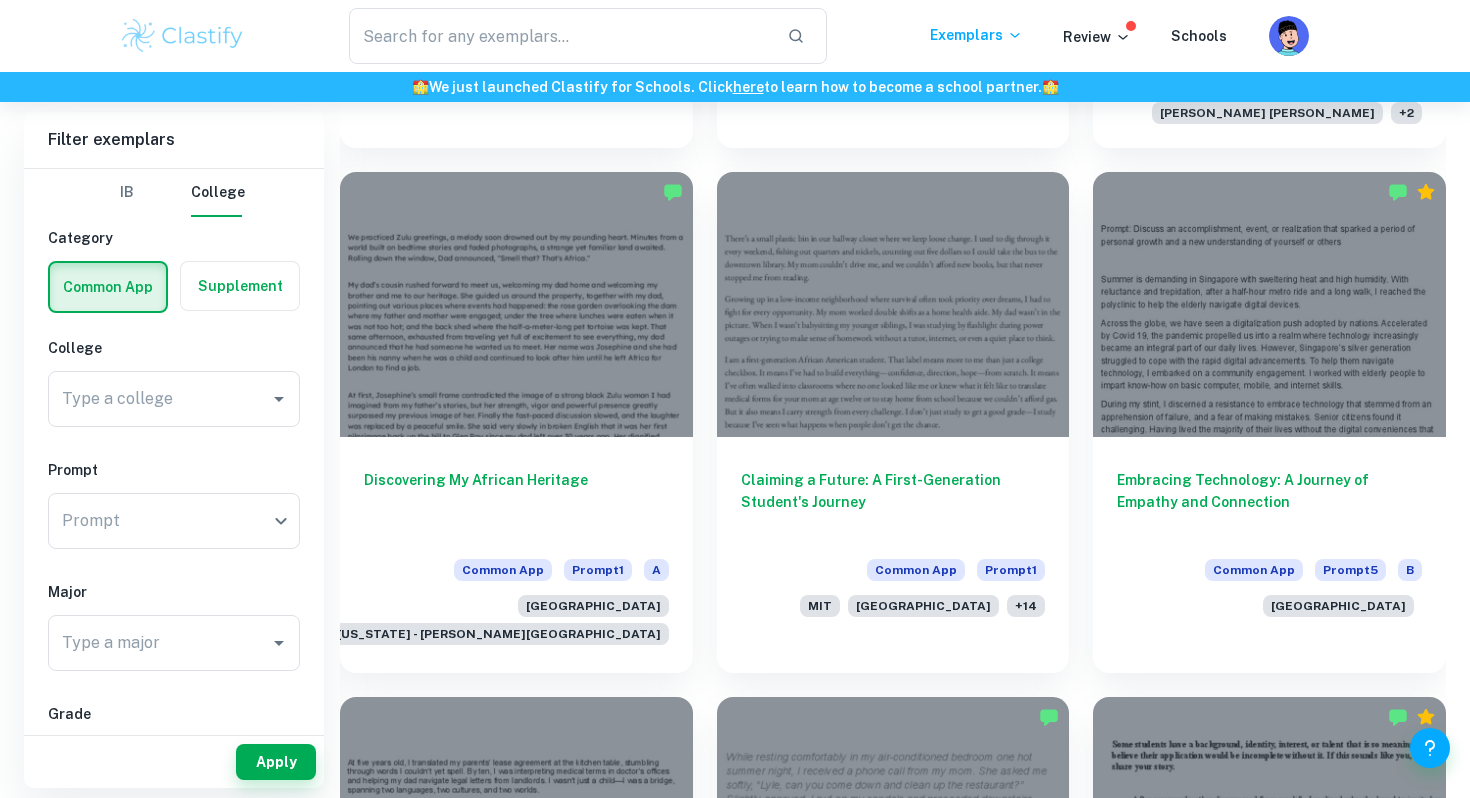 scroll, scrollTop: 2075, scrollLeft: 0, axis: vertical 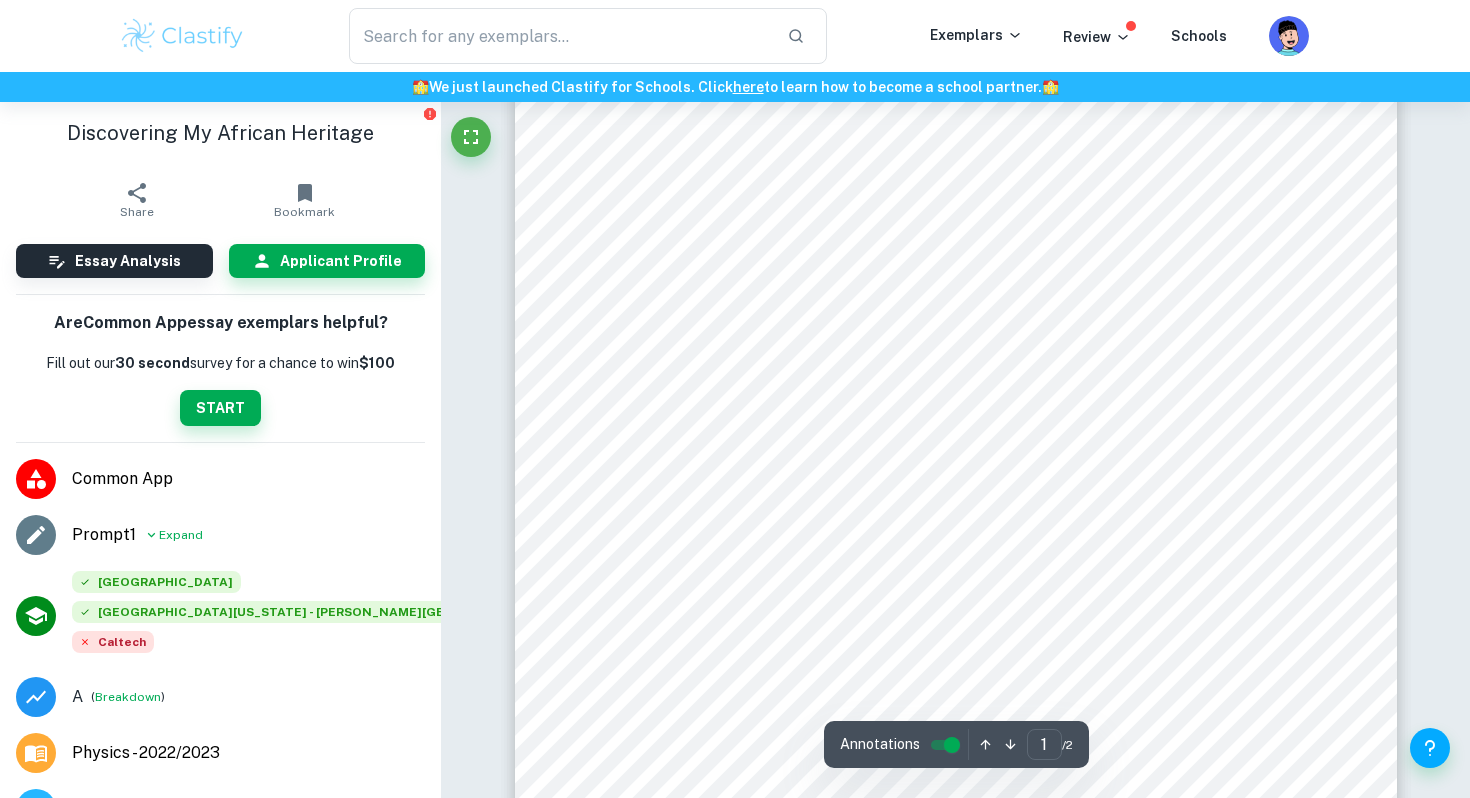 drag, startPoint x: 0, startPoint y: 0, endPoint x: 933, endPoint y: 168, distance: 948.00476 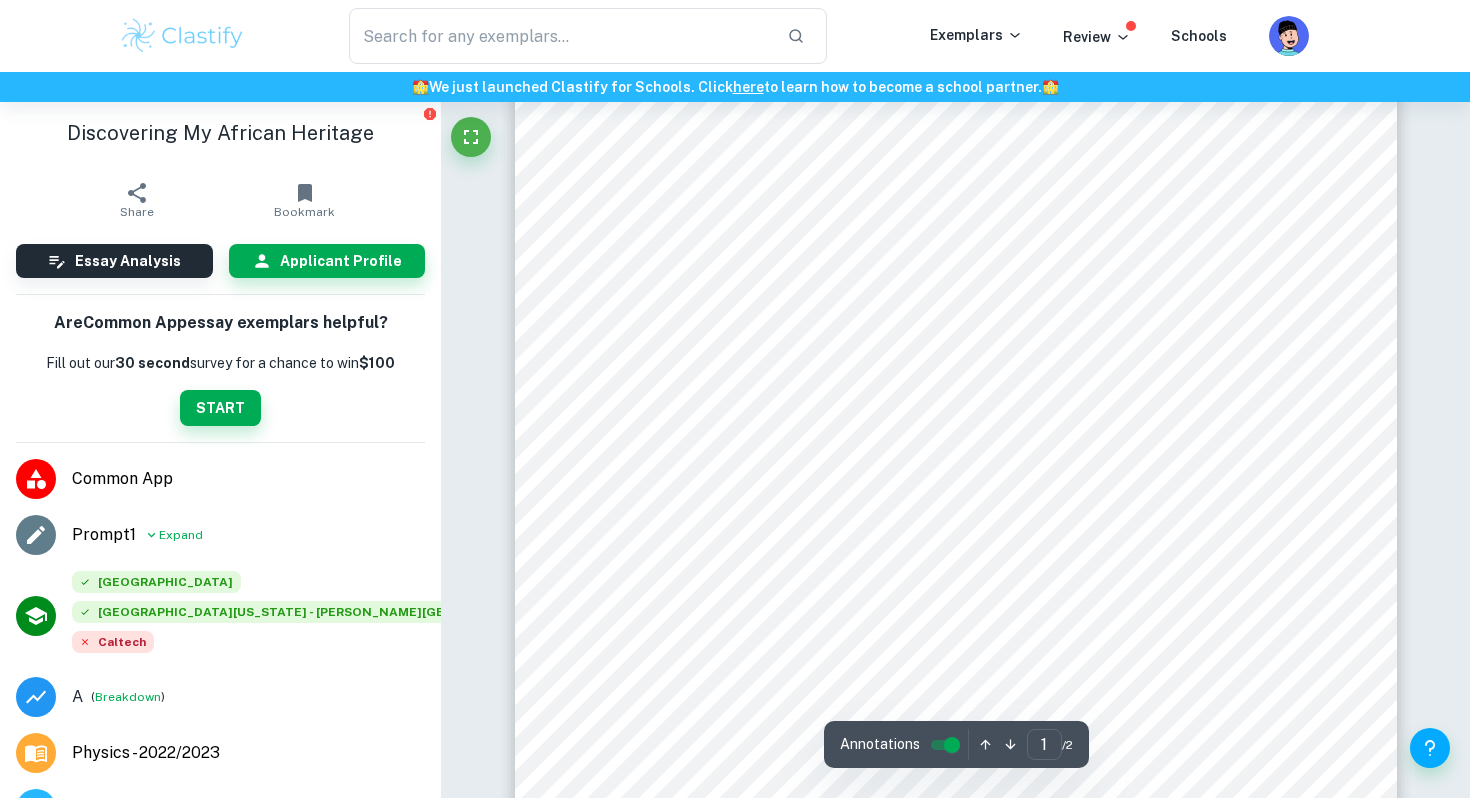 scroll, scrollTop: 345, scrollLeft: 0, axis: vertical 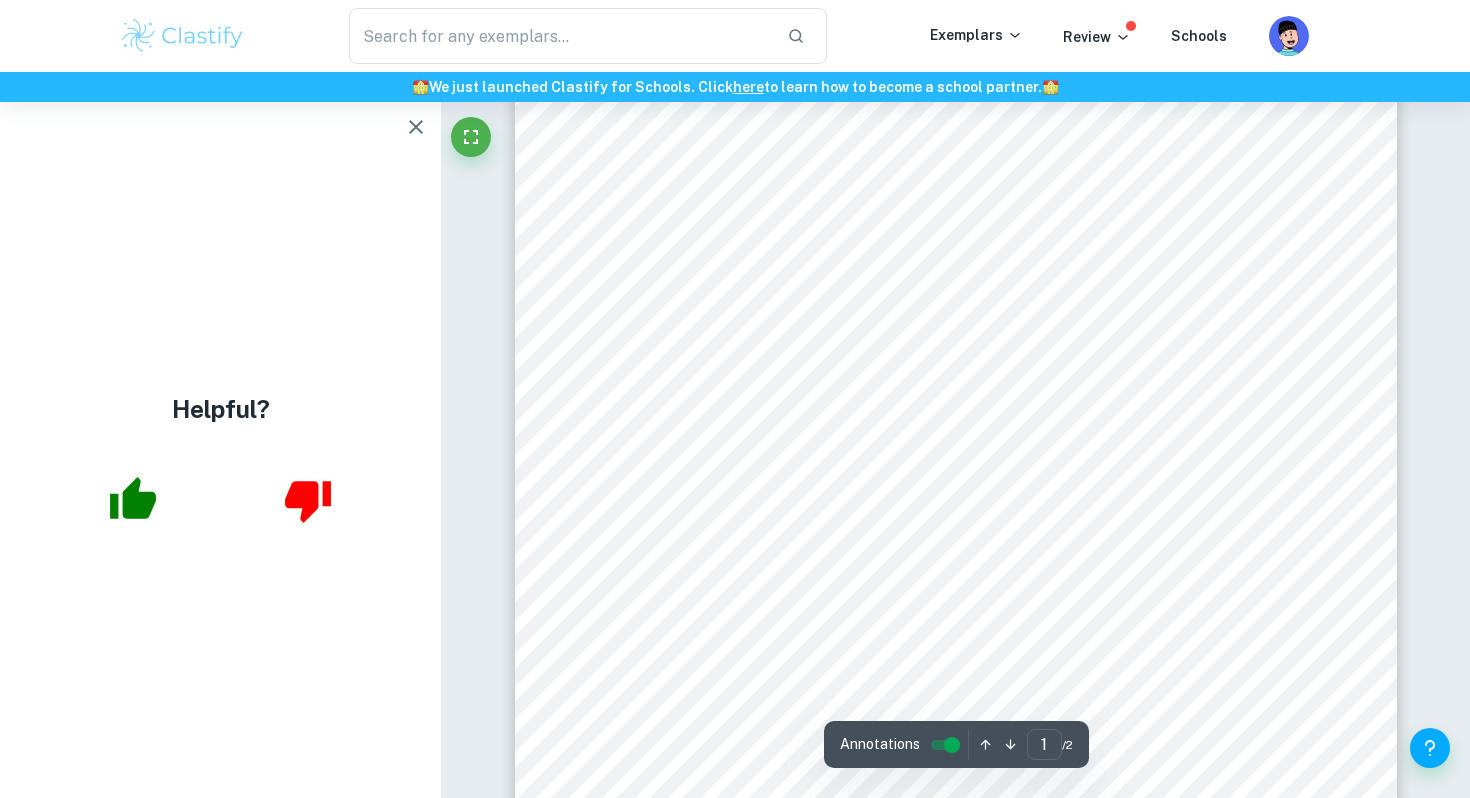 click 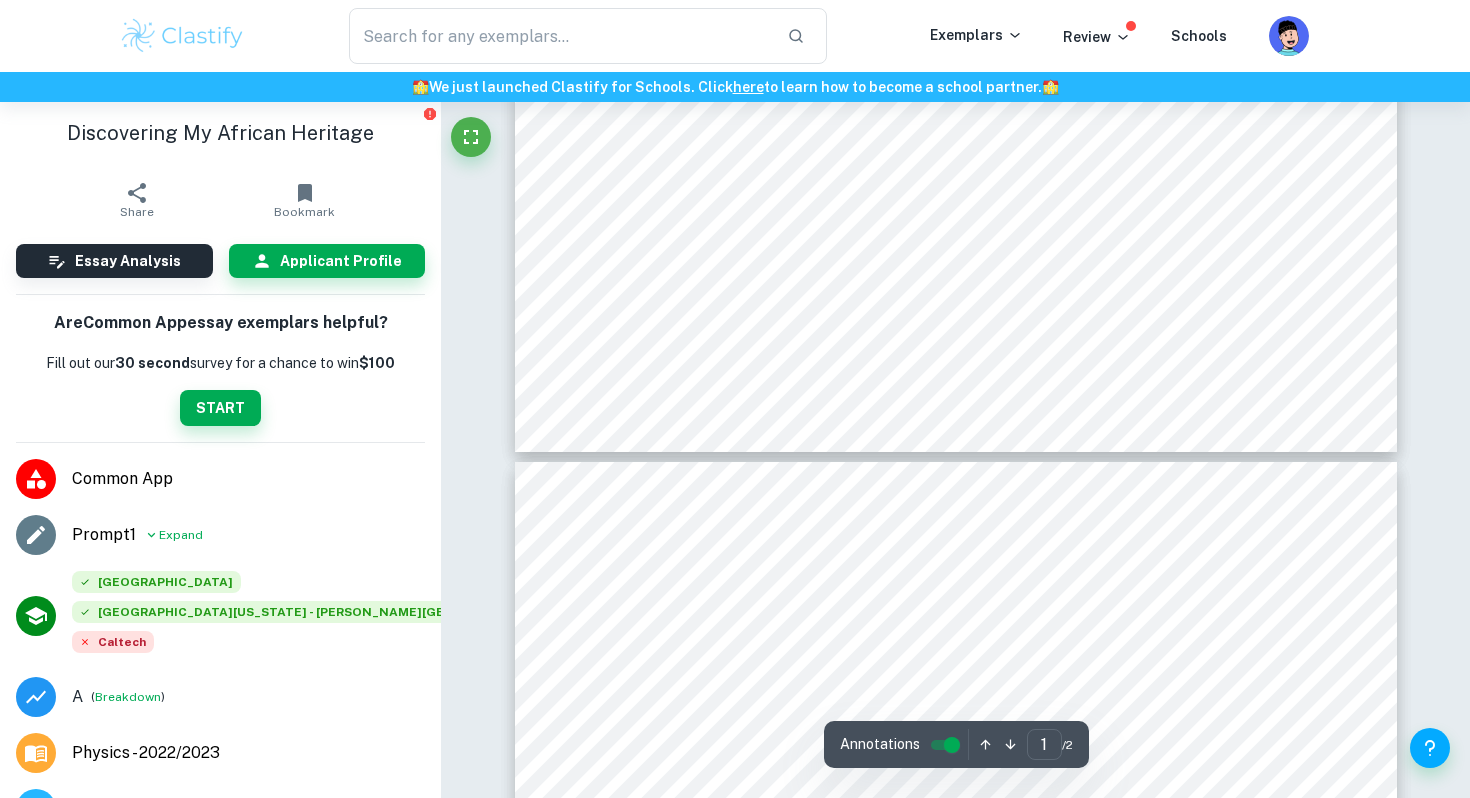 scroll, scrollTop: 798, scrollLeft: 0, axis: vertical 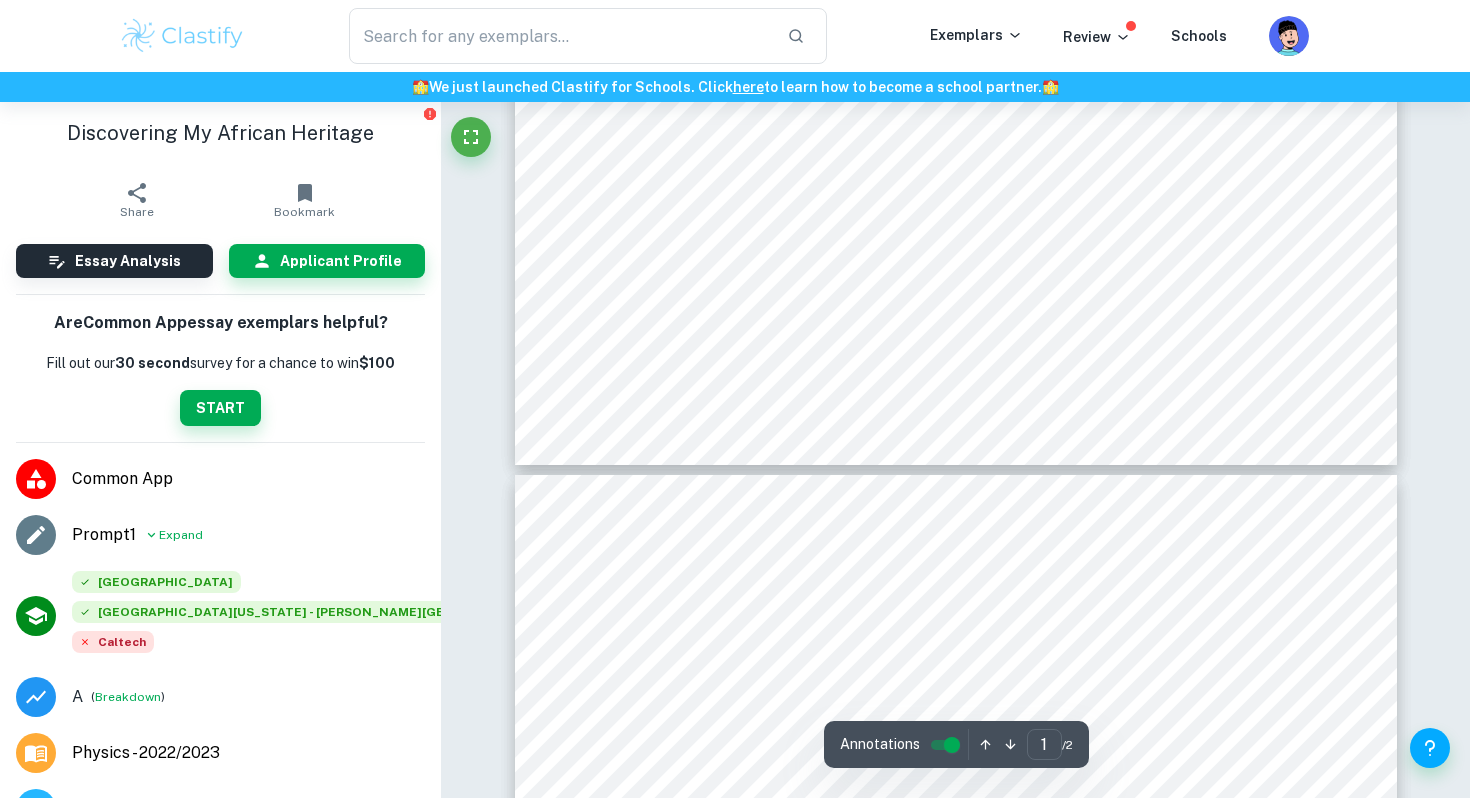 drag, startPoint x: 610, startPoint y: 321, endPoint x: 638, endPoint y: 429, distance: 111.5706 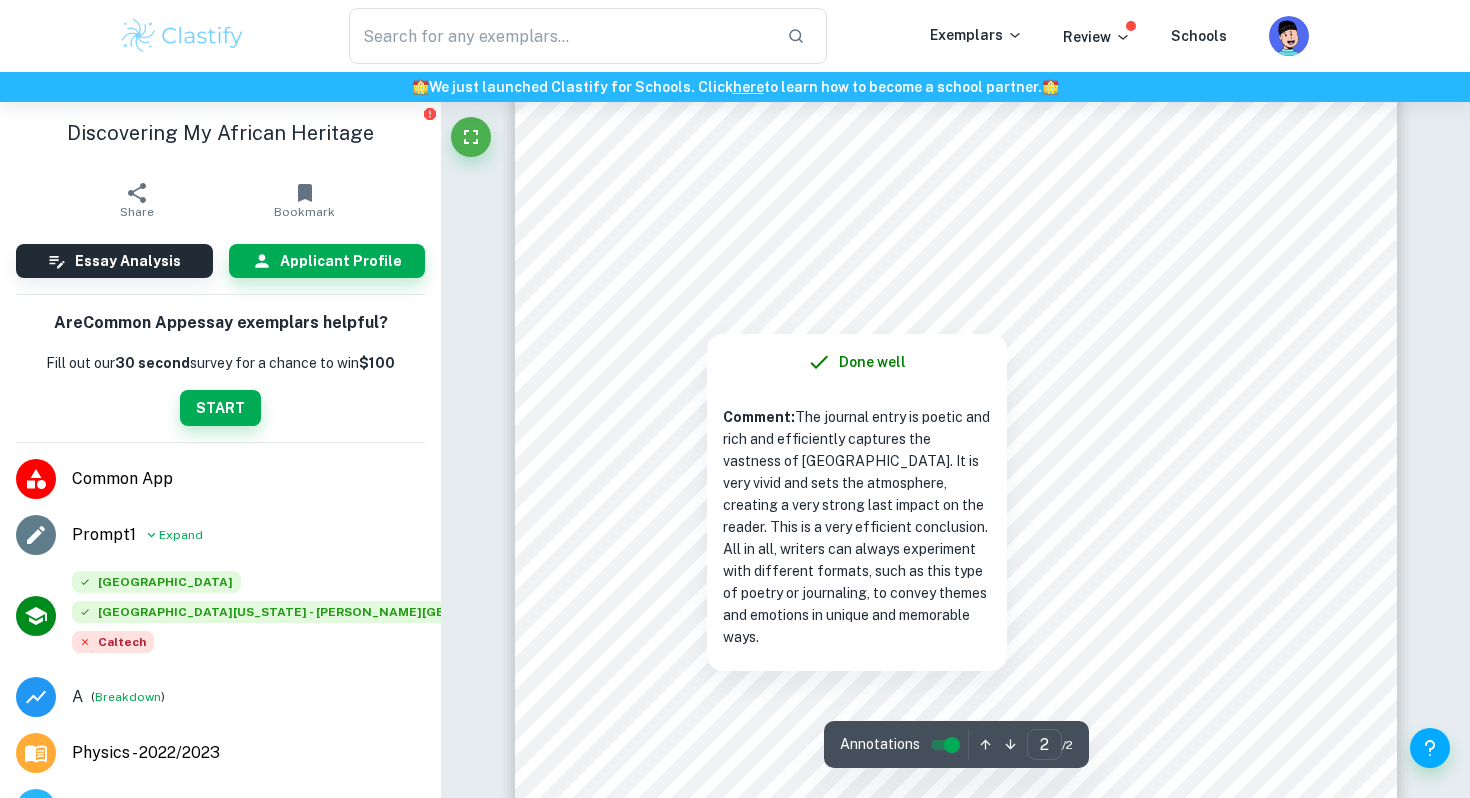 scroll, scrollTop: 1215, scrollLeft: 0, axis: vertical 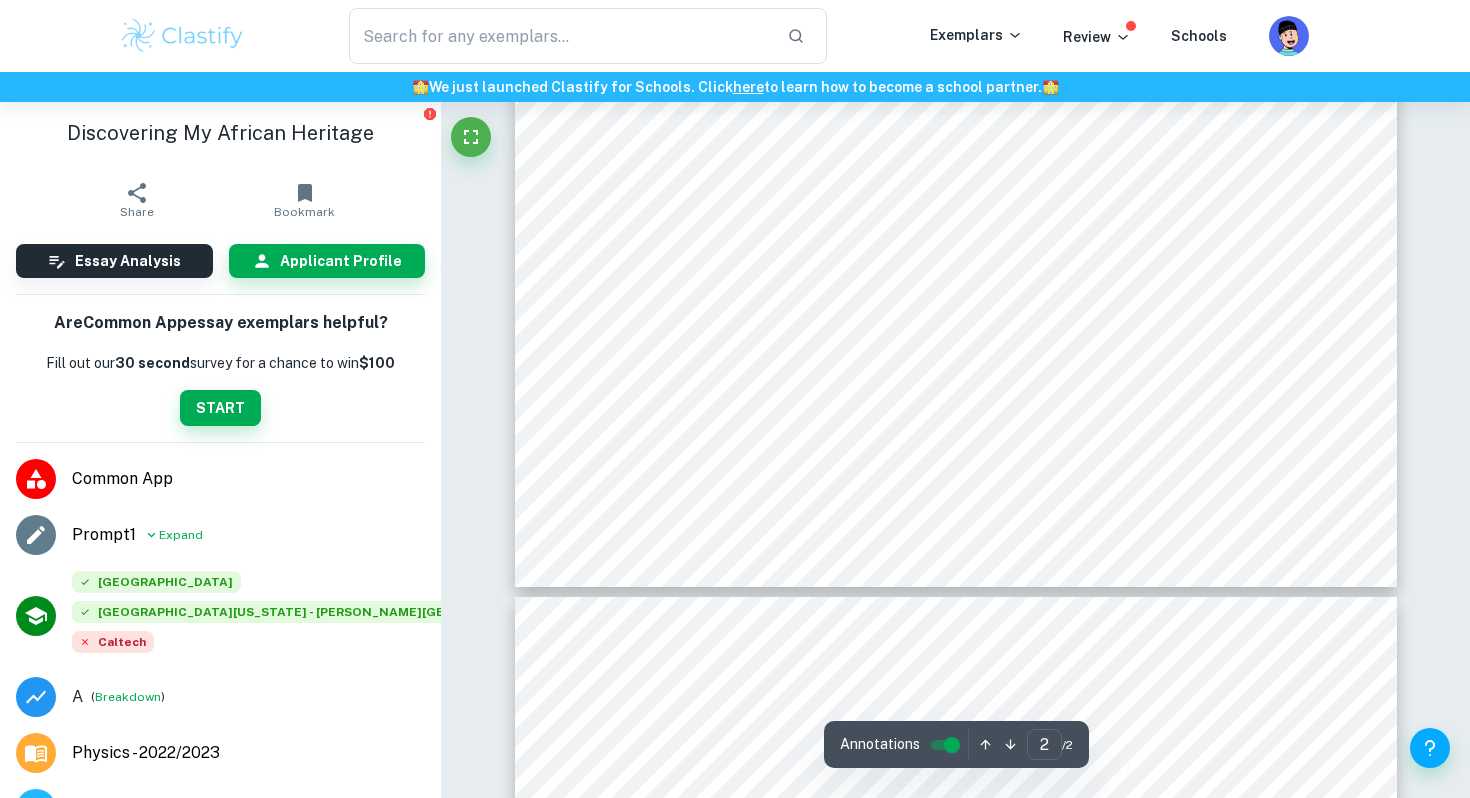 type on "1" 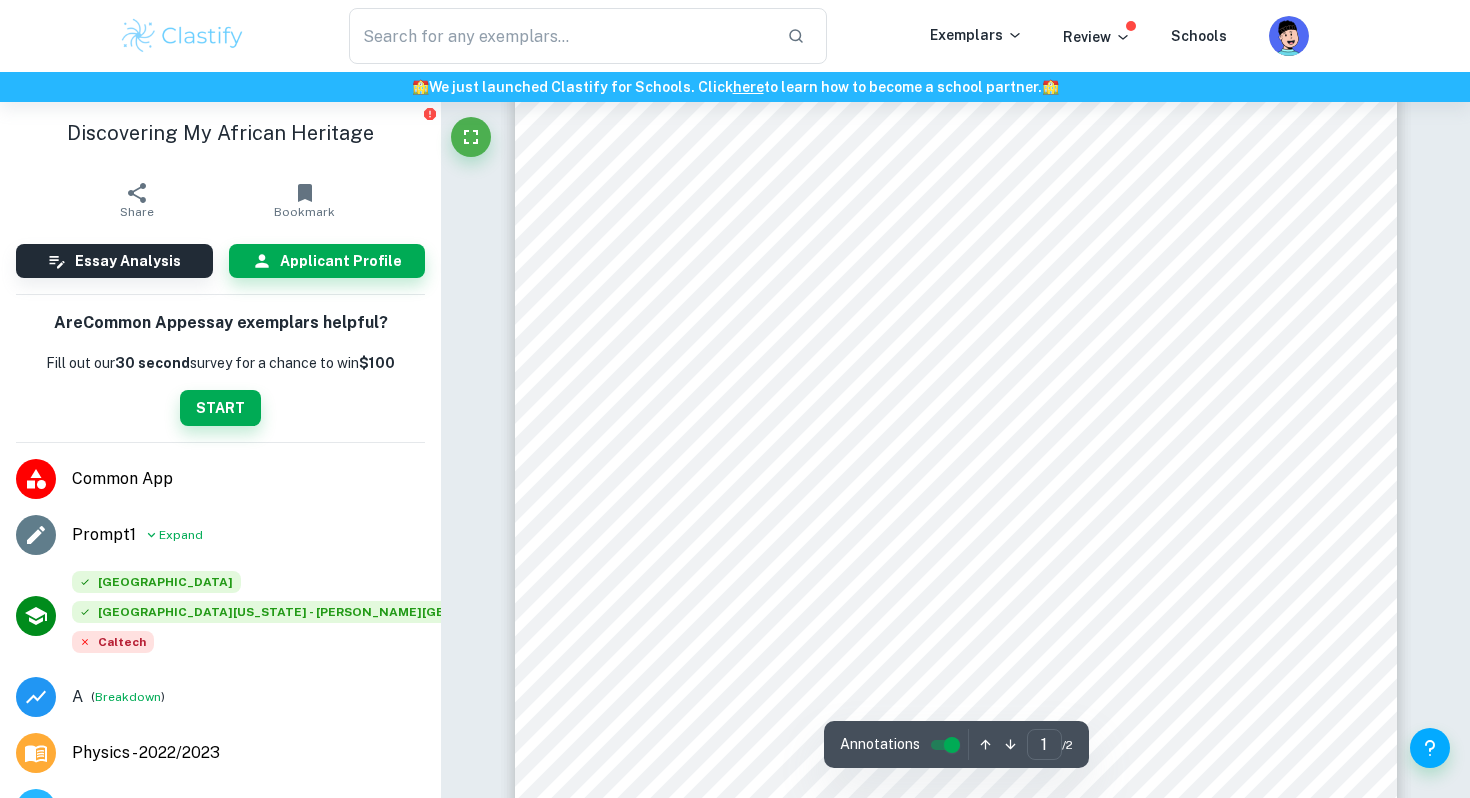 scroll, scrollTop: 0, scrollLeft: 0, axis: both 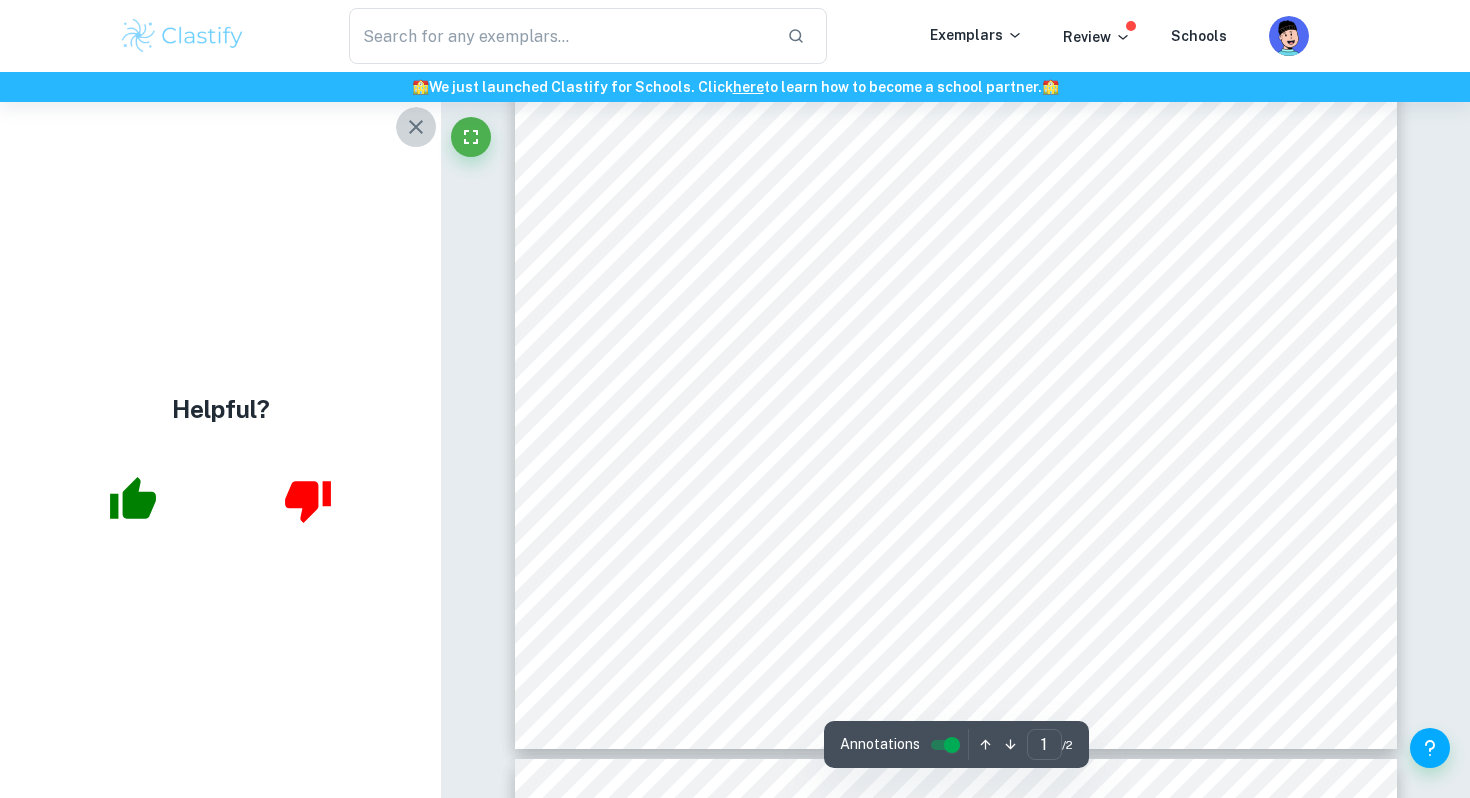 click 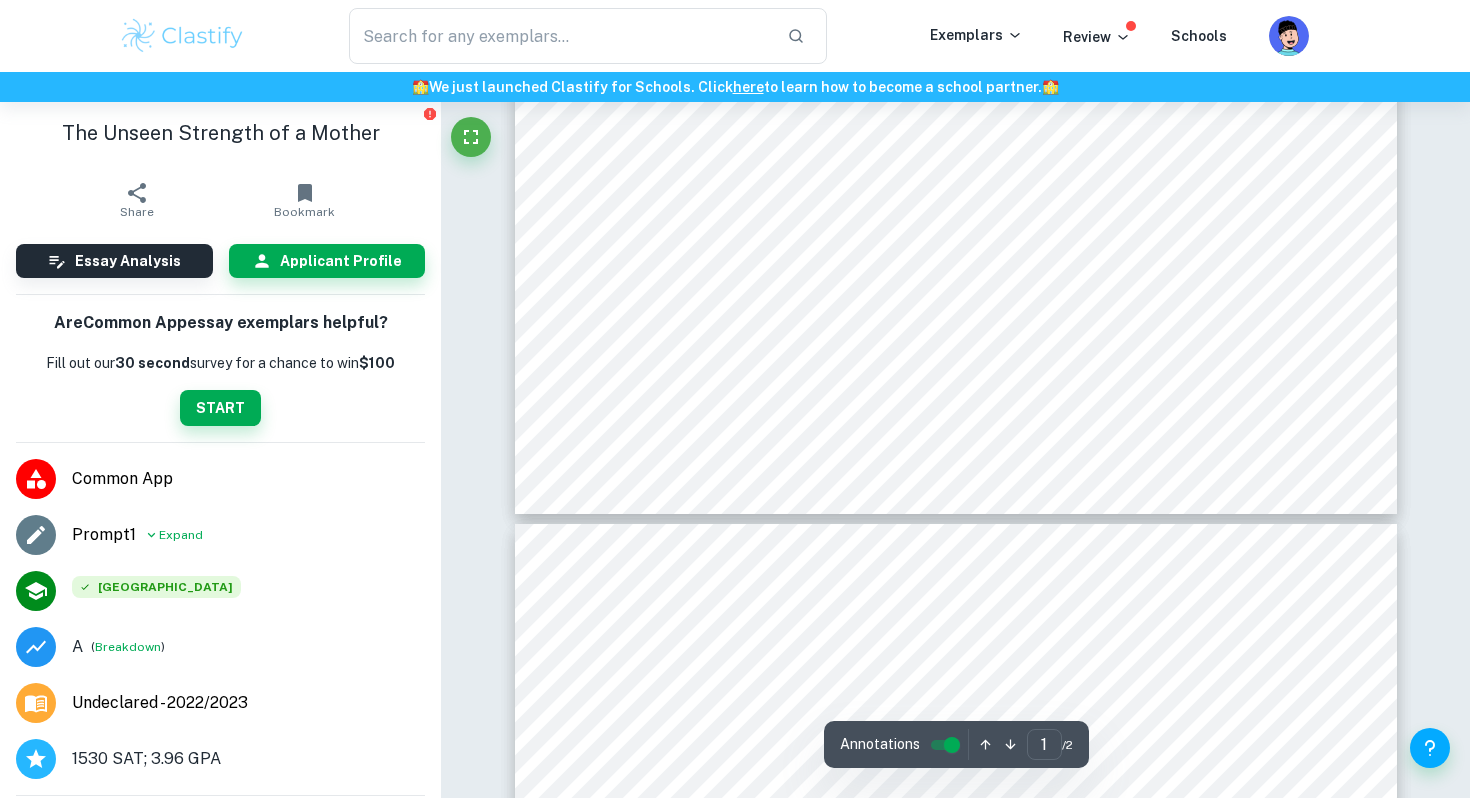 scroll, scrollTop: 873, scrollLeft: 0, axis: vertical 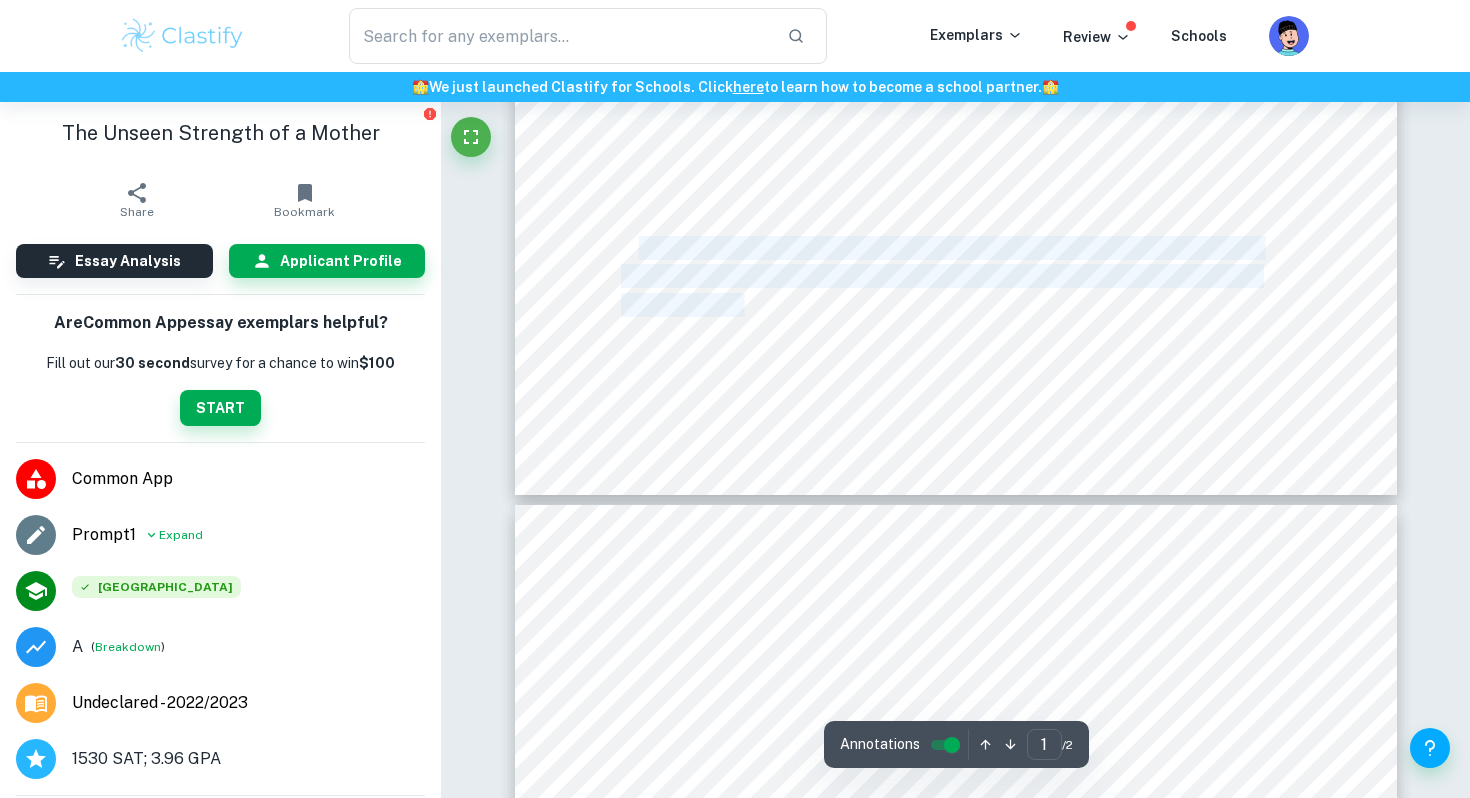 drag, startPoint x: 683, startPoint y: 396, endPoint x: 748, endPoint y: 295, distance: 120.108284 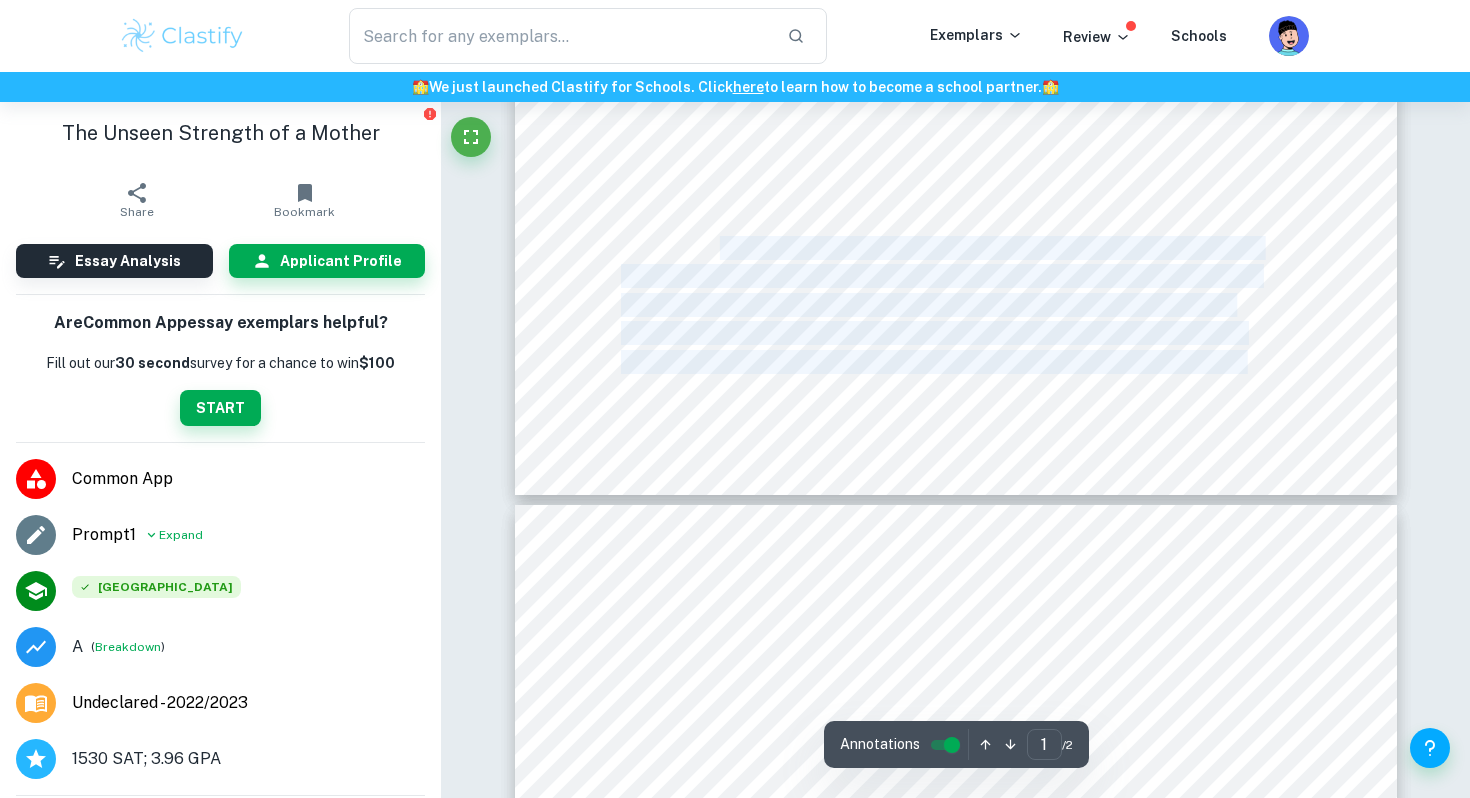 drag, startPoint x: 717, startPoint y: 258, endPoint x: 822, endPoint y: 392, distance: 170.23807 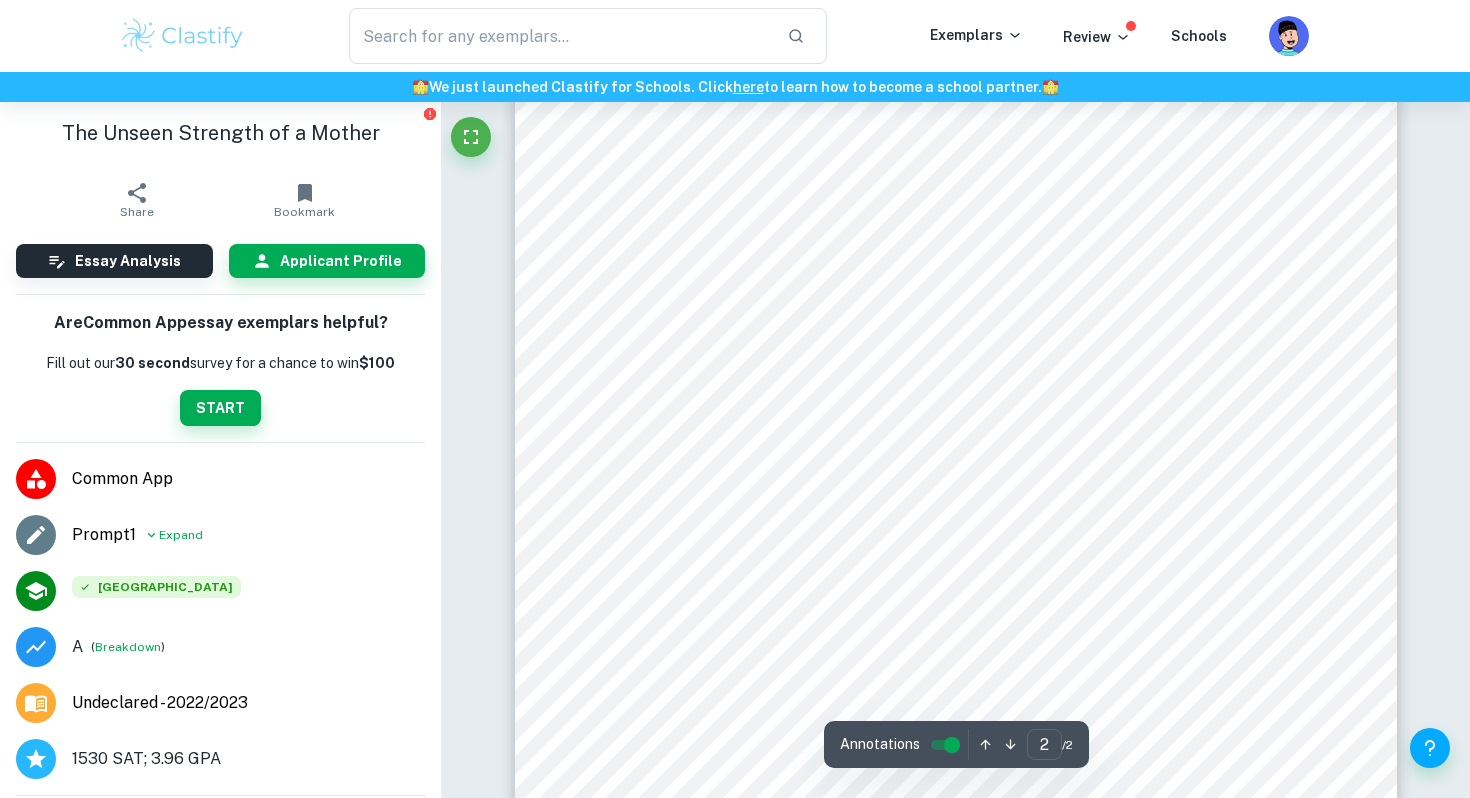 scroll, scrollTop: 1515, scrollLeft: 0, axis: vertical 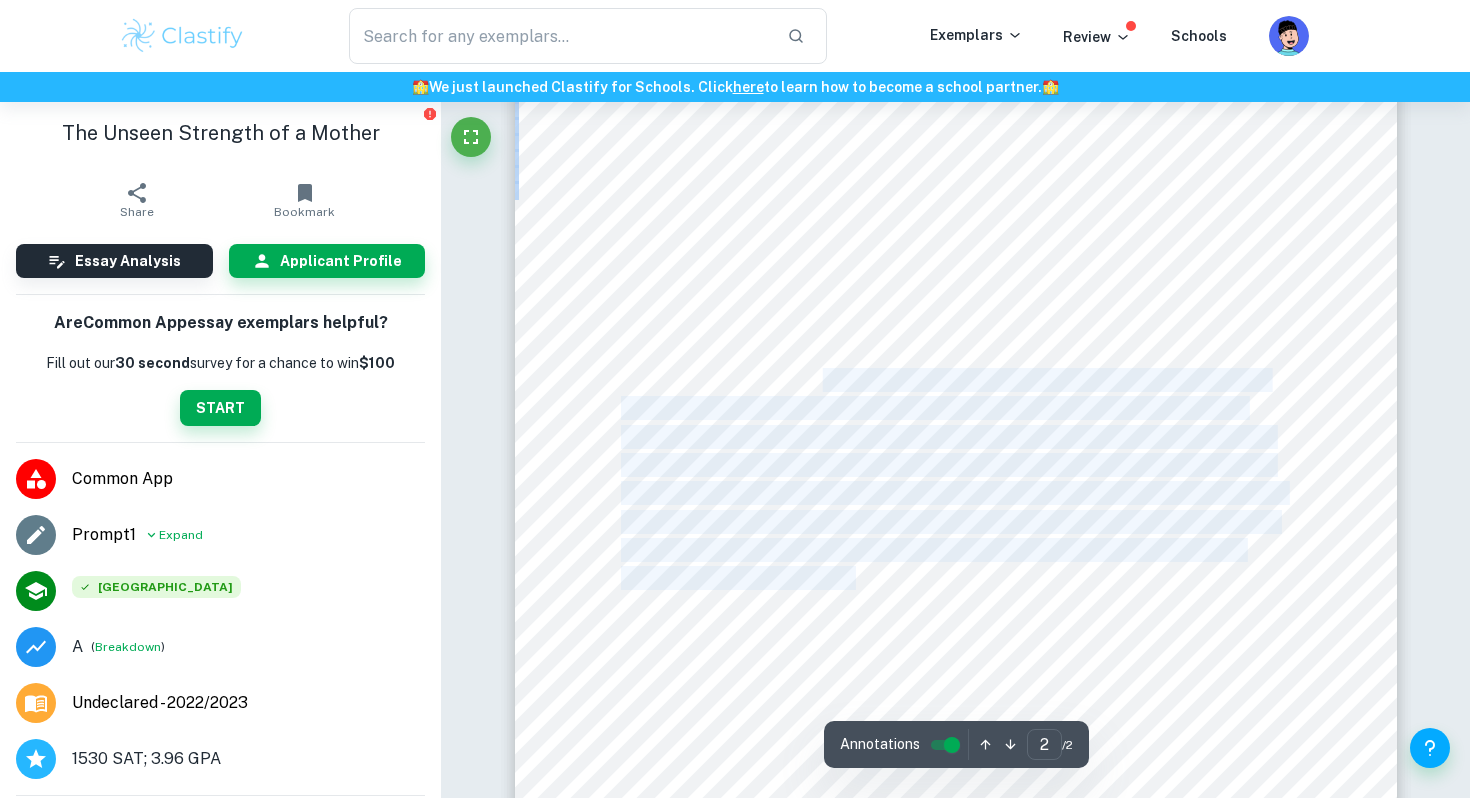 drag, startPoint x: 855, startPoint y: 345, endPoint x: 827, endPoint y: 381, distance: 45.607018 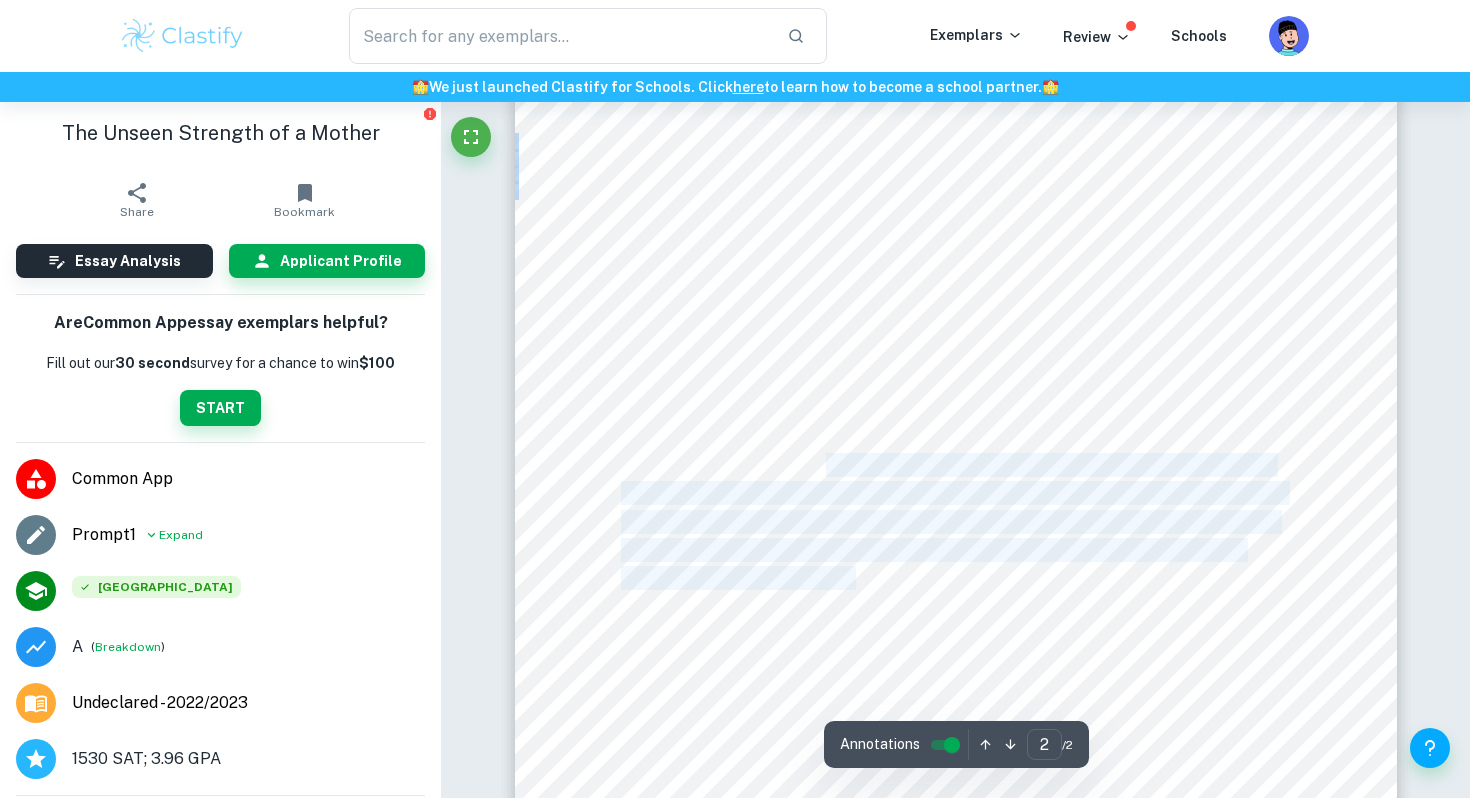 drag, startPoint x: 831, startPoint y: 465, endPoint x: 888, endPoint y: 590, distance: 137.38268 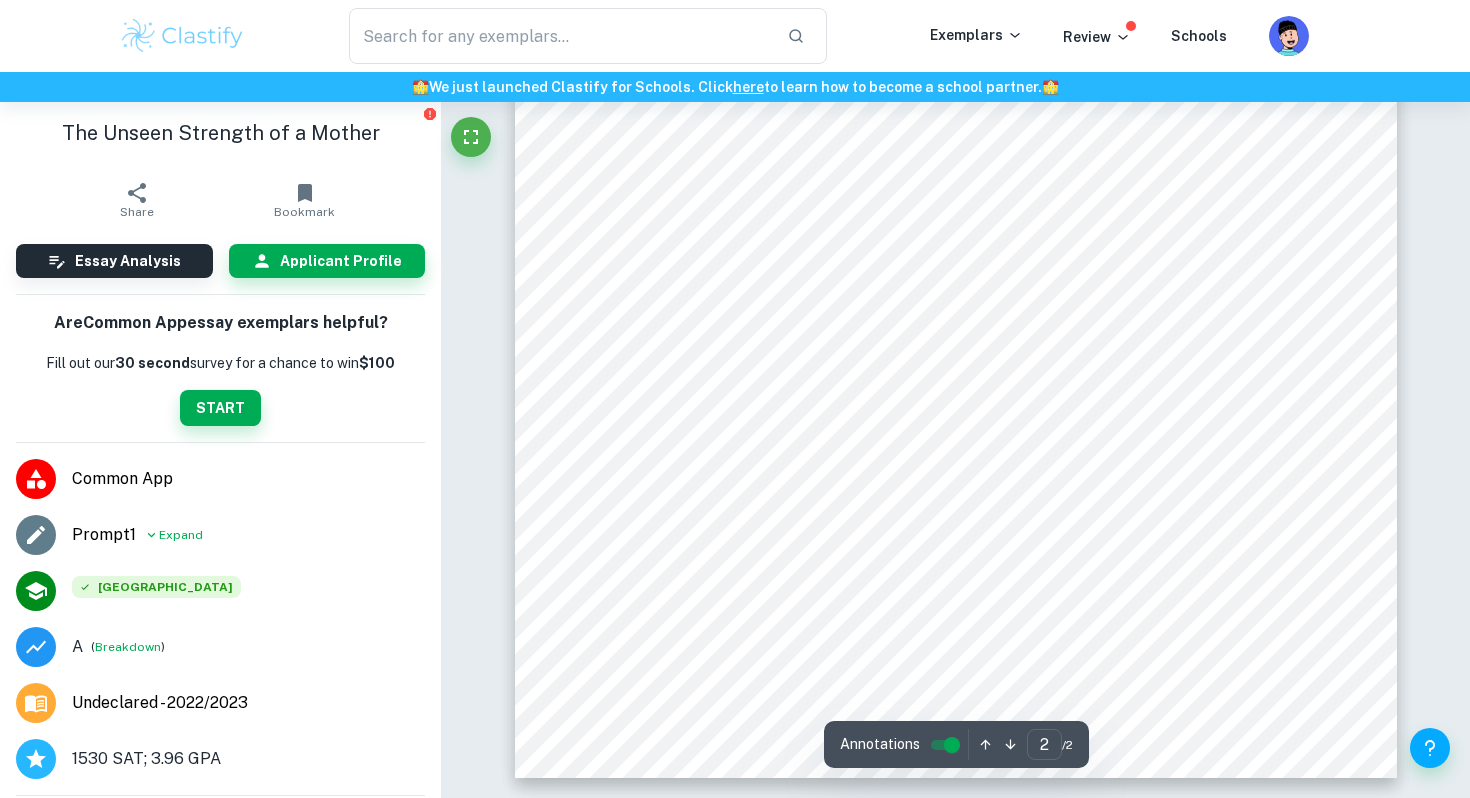 scroll, scrollTop: 1653, scrollLeft: 0, axis: vertical 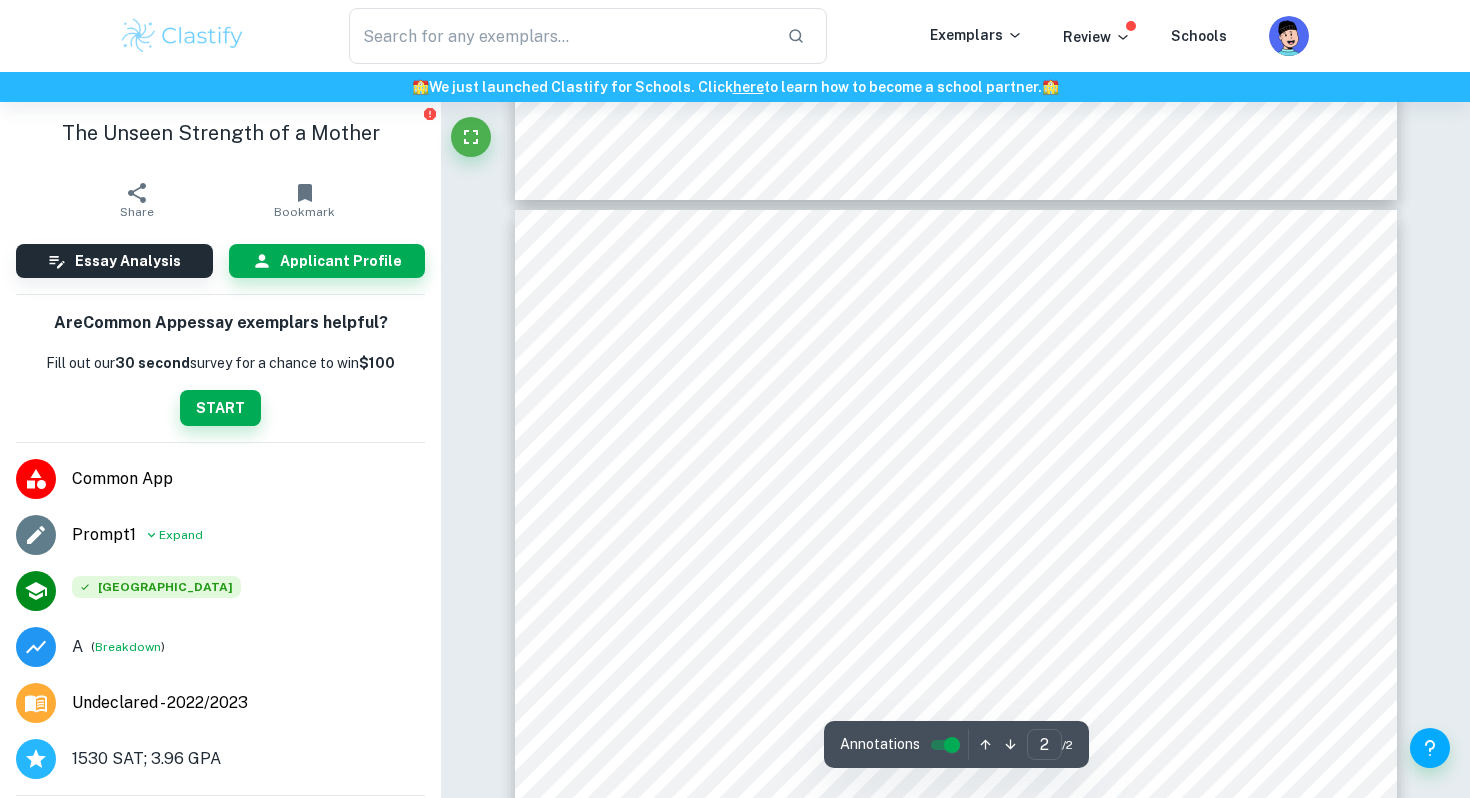 type on "1" 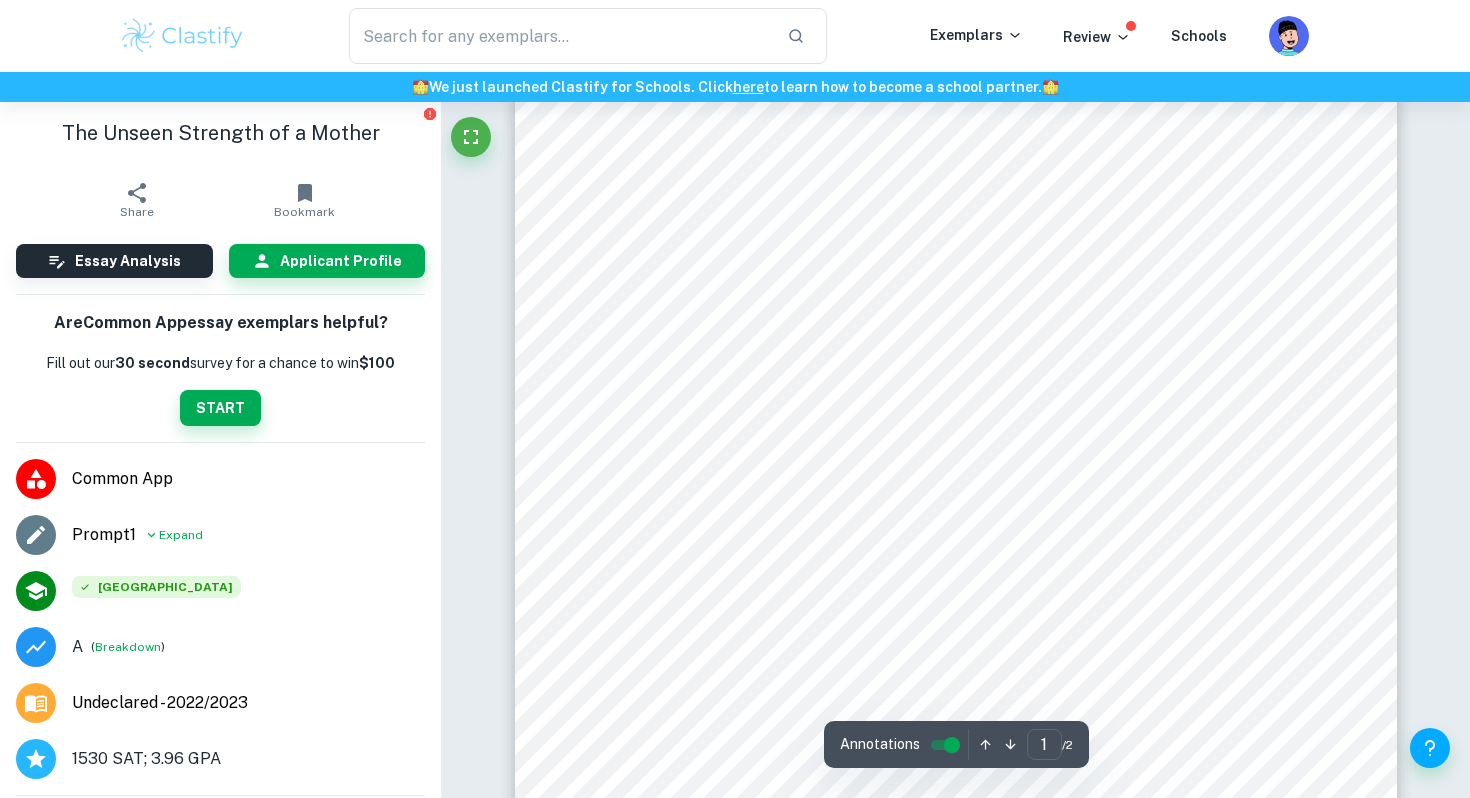 scroll, scrollTop: 0, scrollLeft: 0, axis: both 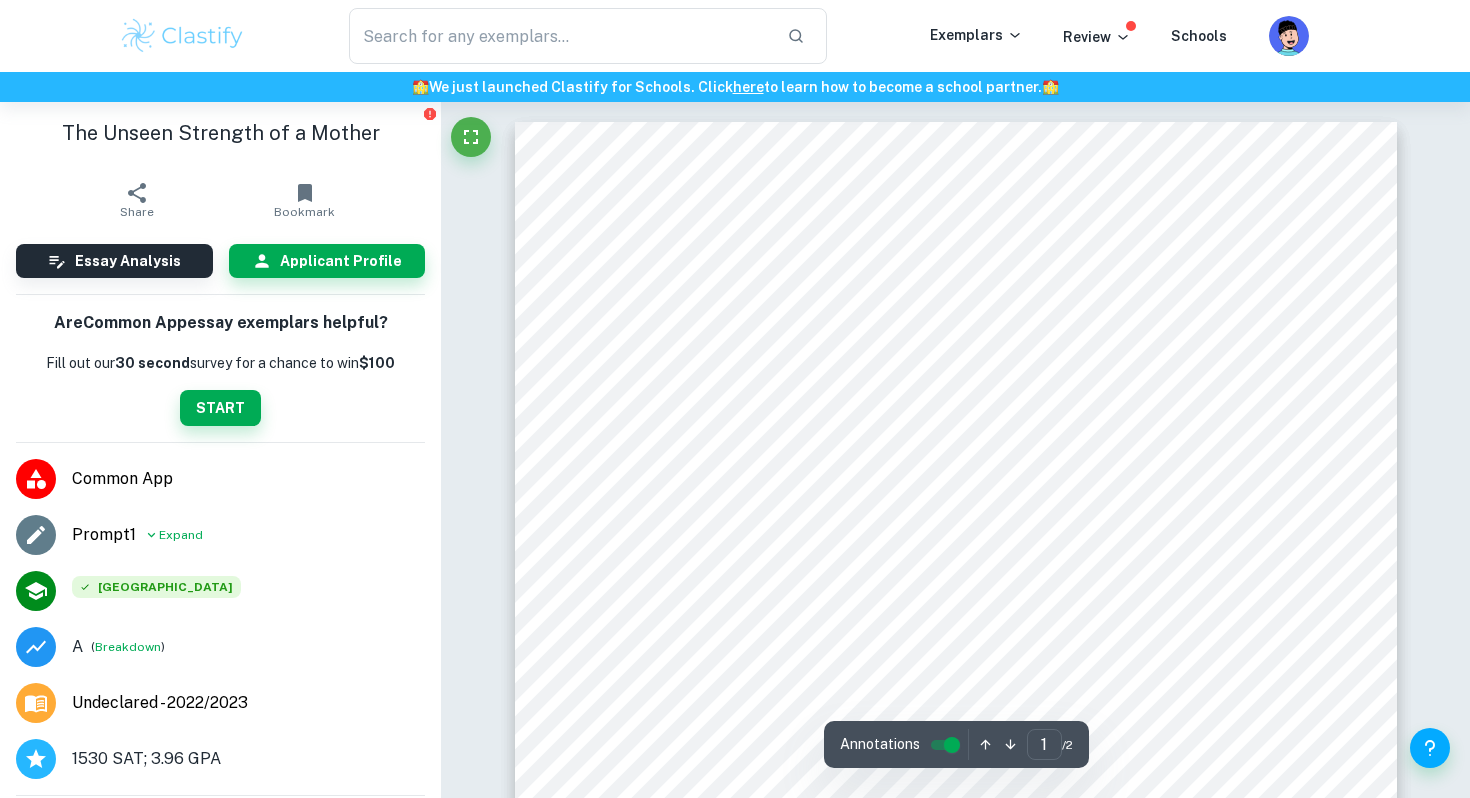 click at bounding box center (182, 36) 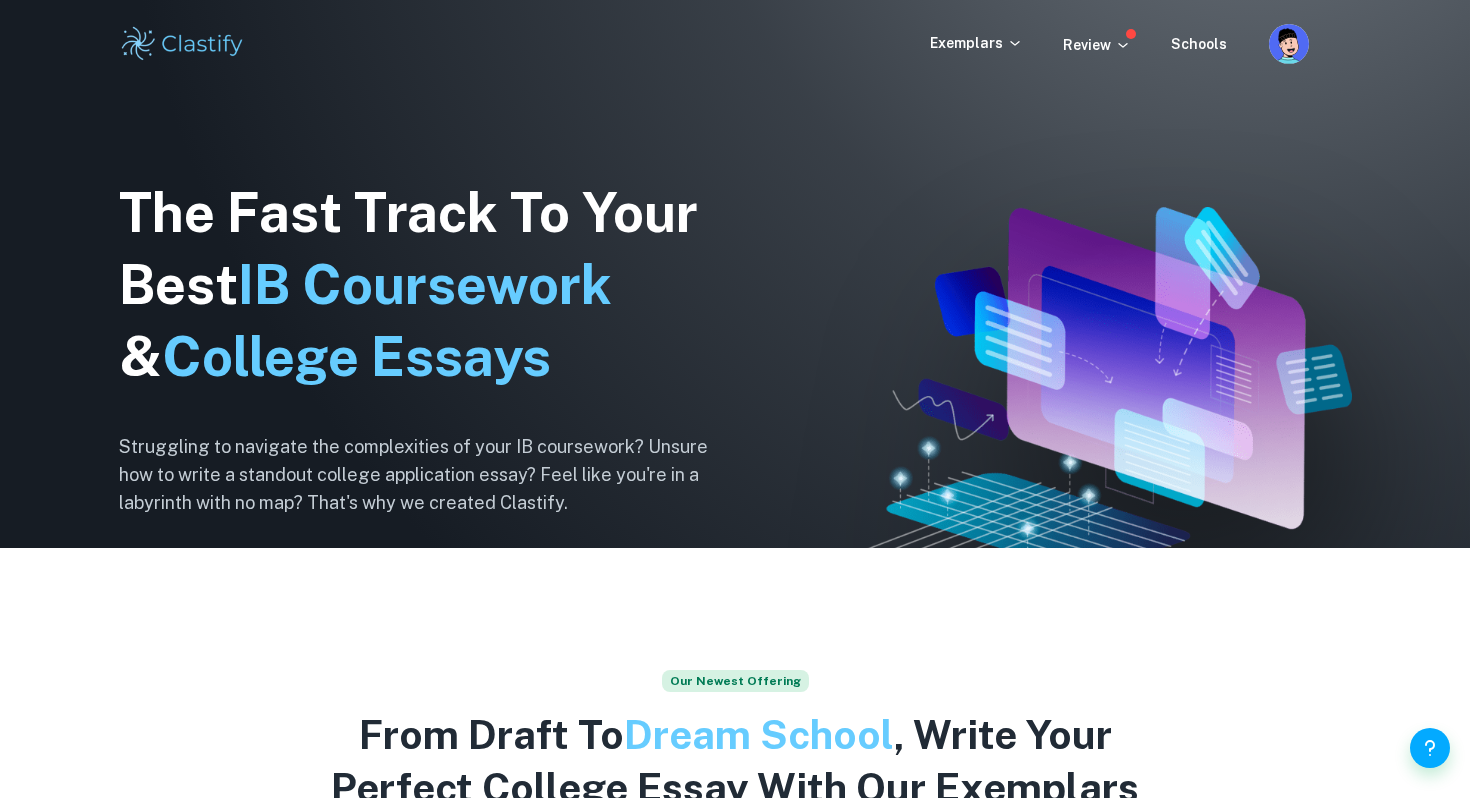 scroll, scrollTop: 0, scrollLeft: 0, axis: both 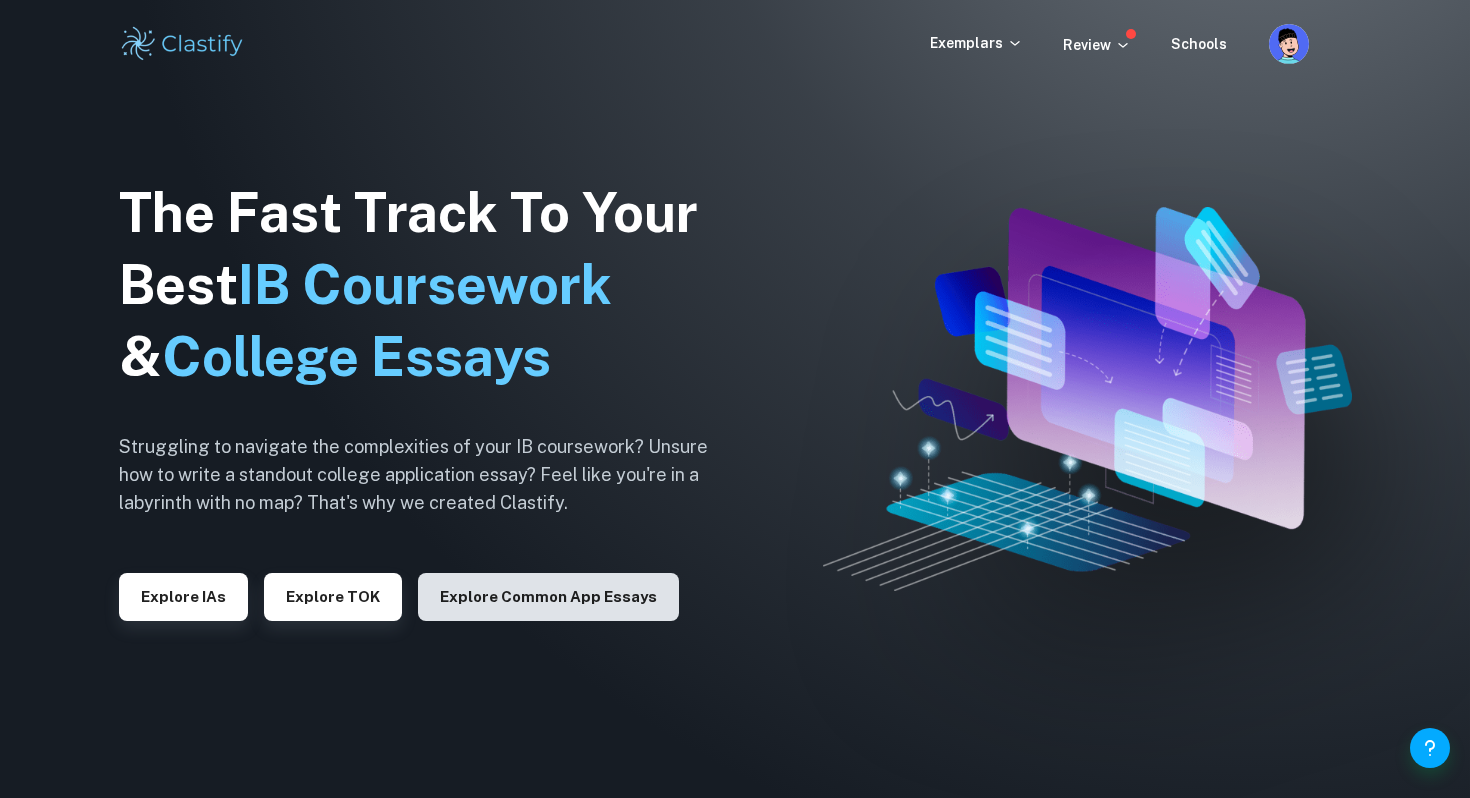 click on "Explore Common App essays" at bounding box center [548, 597] 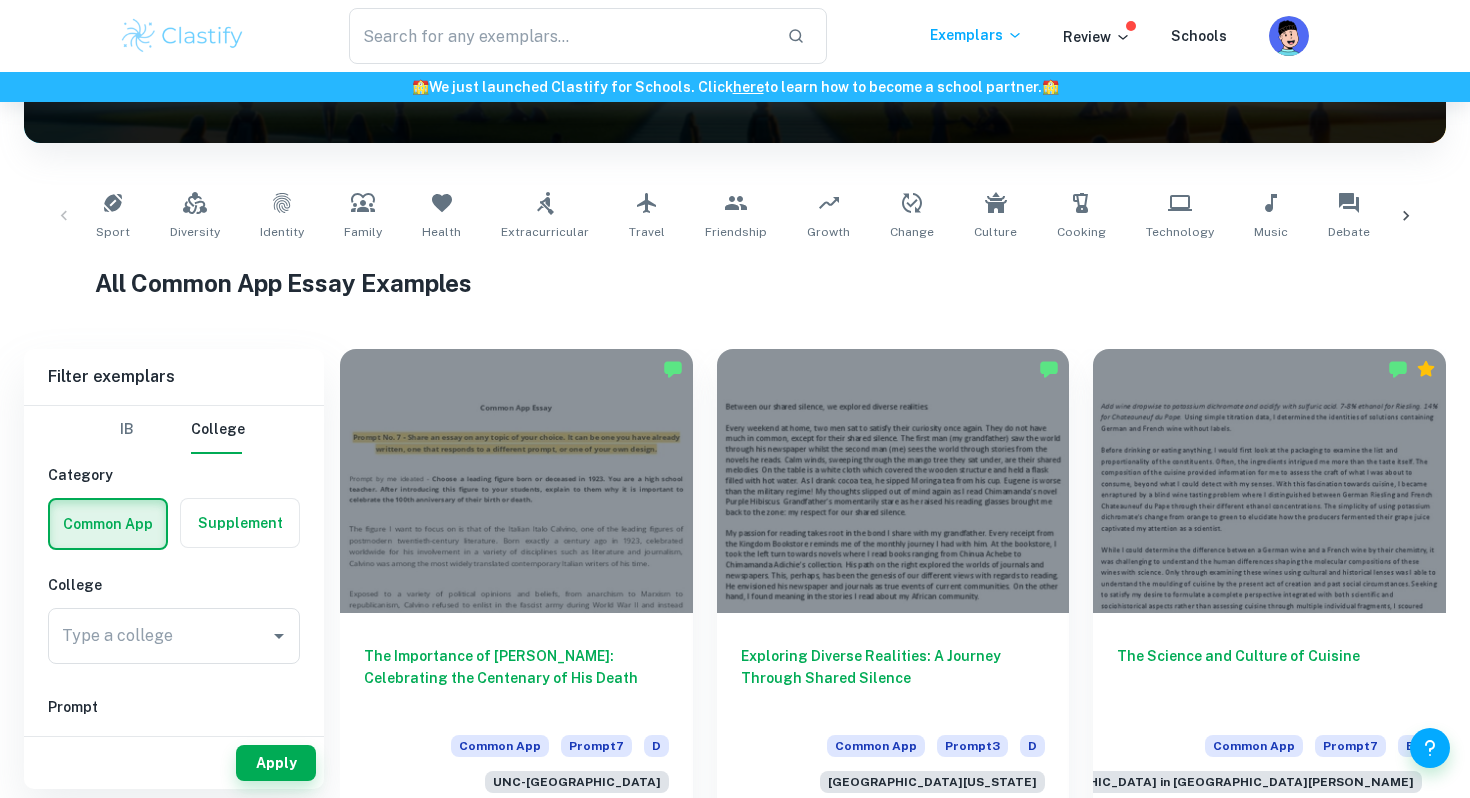 scroll, scrollTop: 354, scrollLeft: 0, axis: vertical 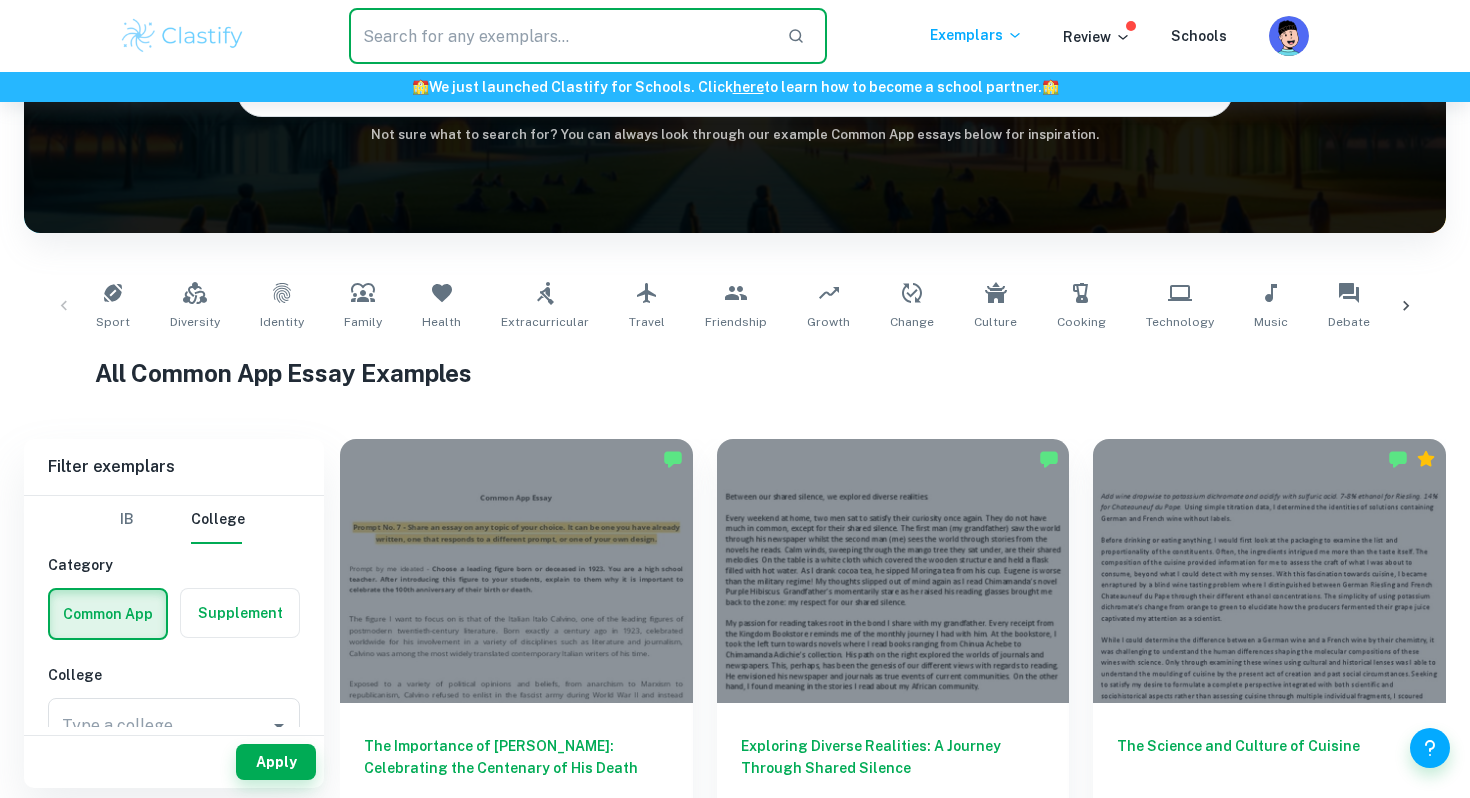 click at bounding box center (560, 36) 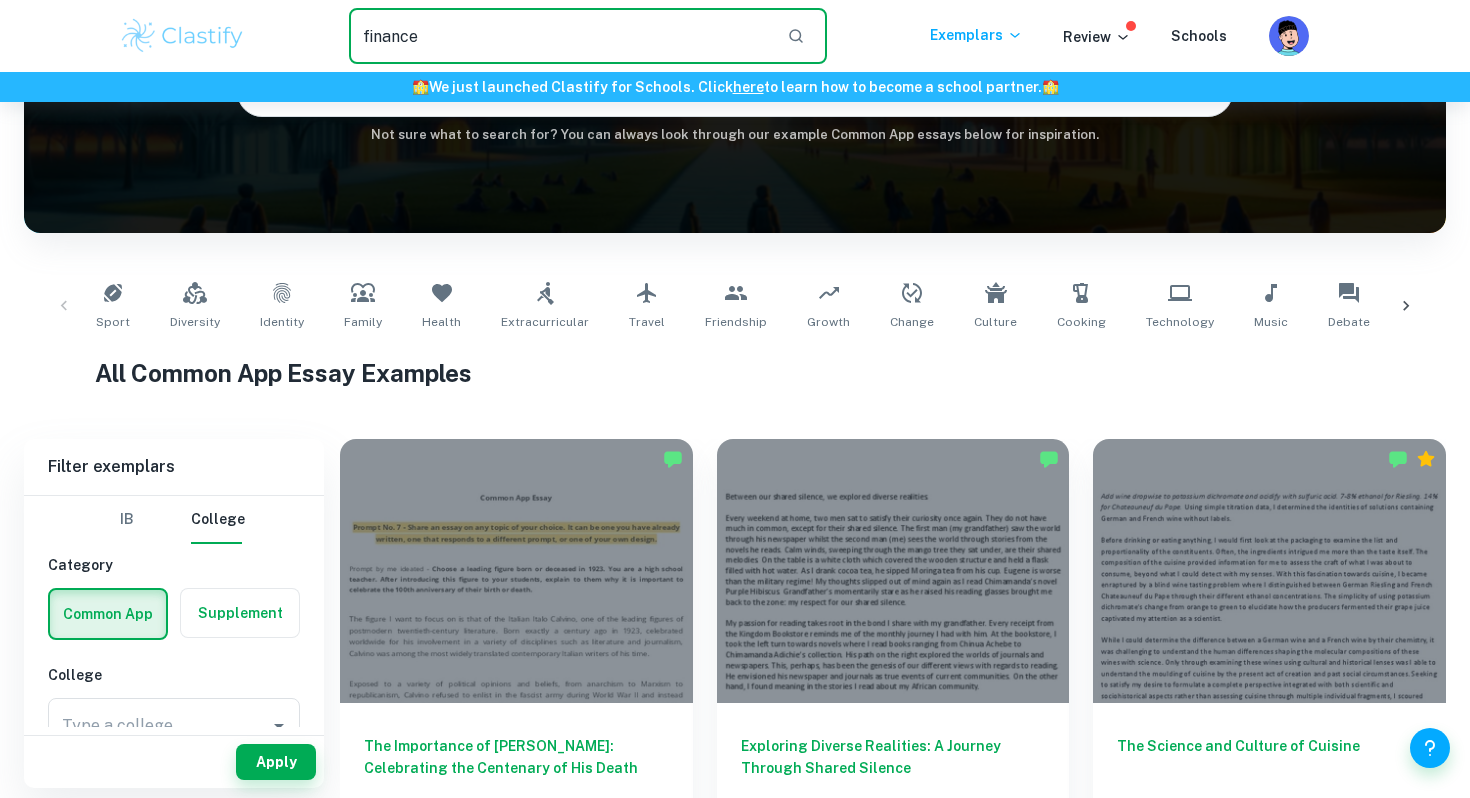 type on "finance" 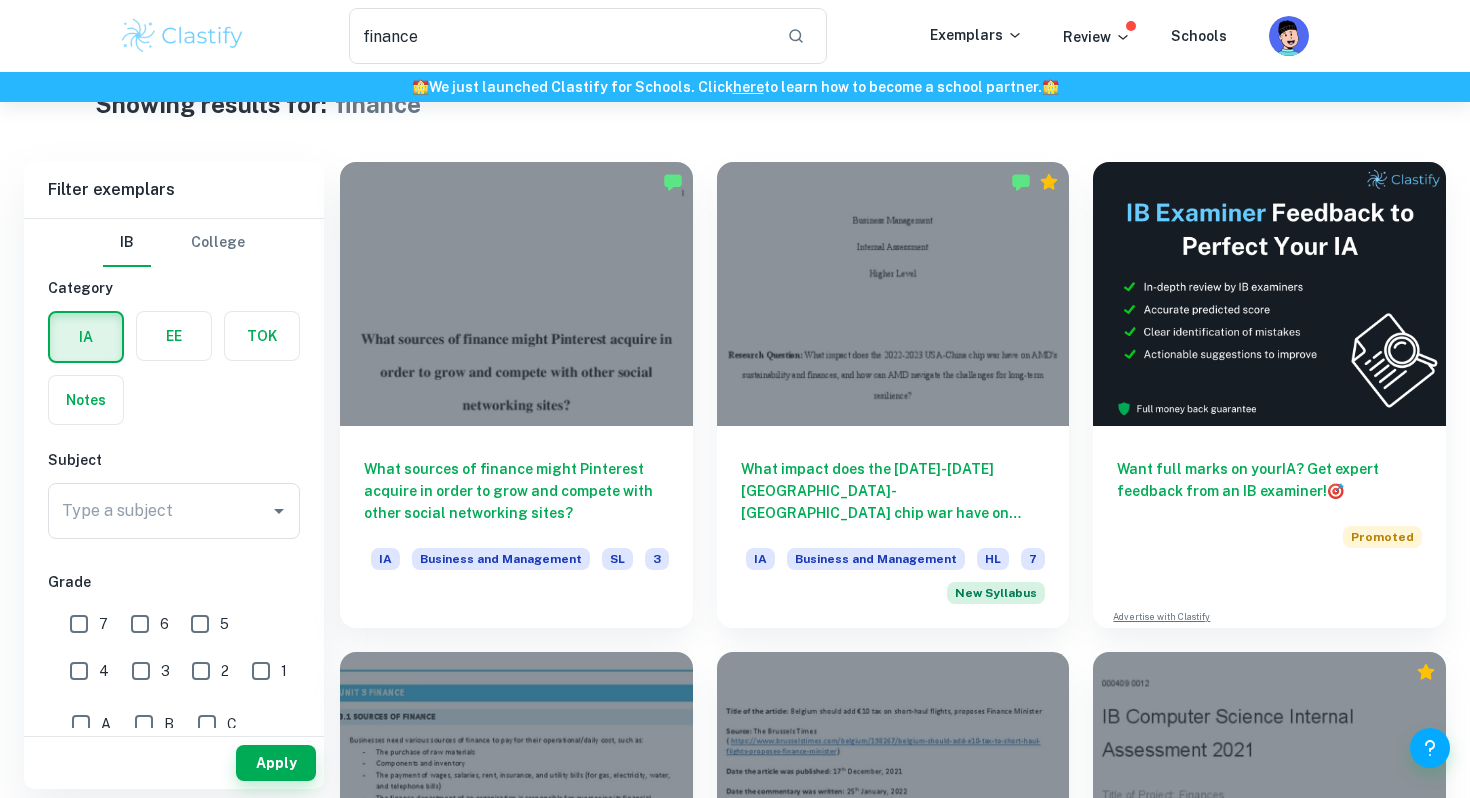 scroll, scrollTop: 66, scrollLeft: 0, axis: vertical 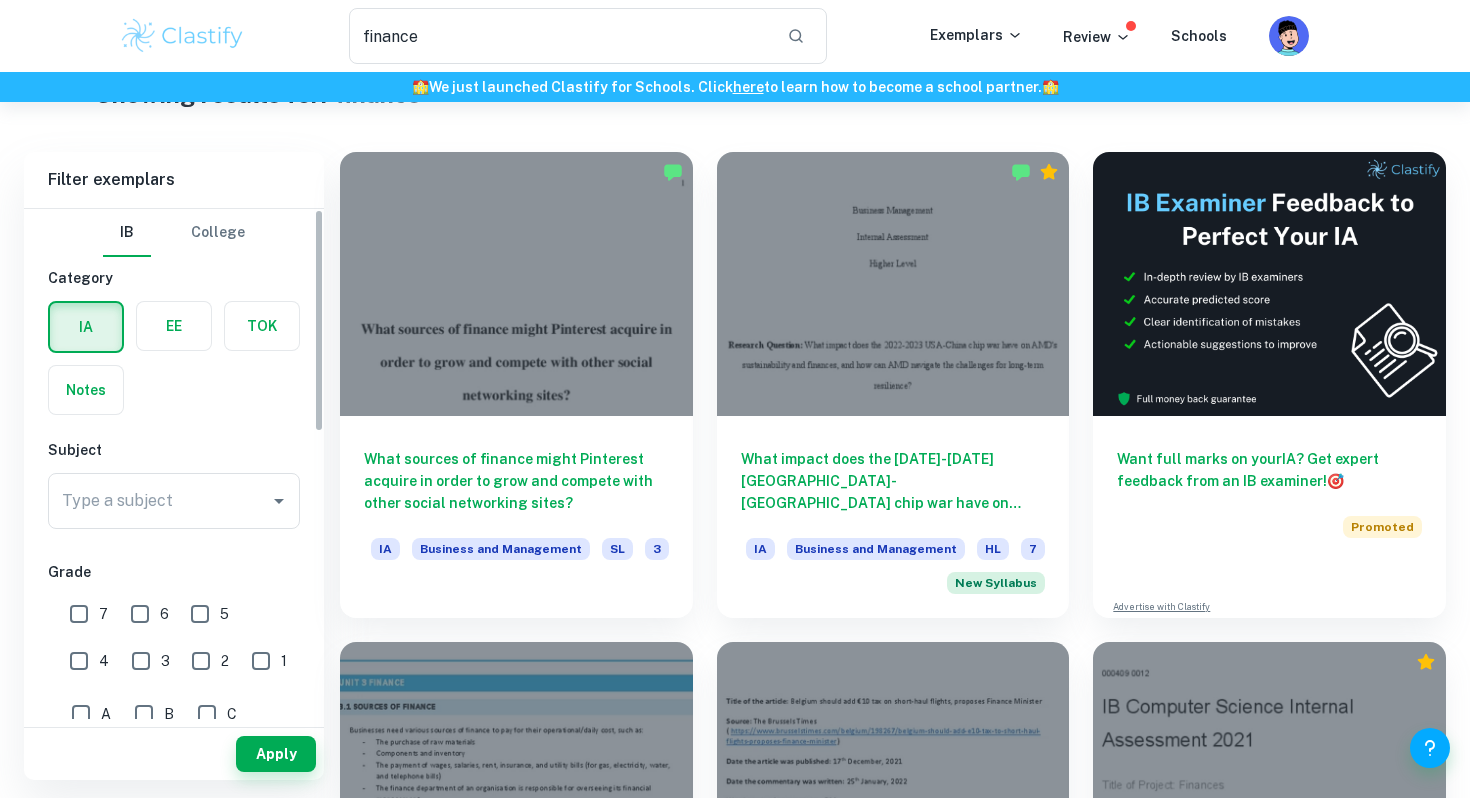click on "College" at bounding box center (218, 233) 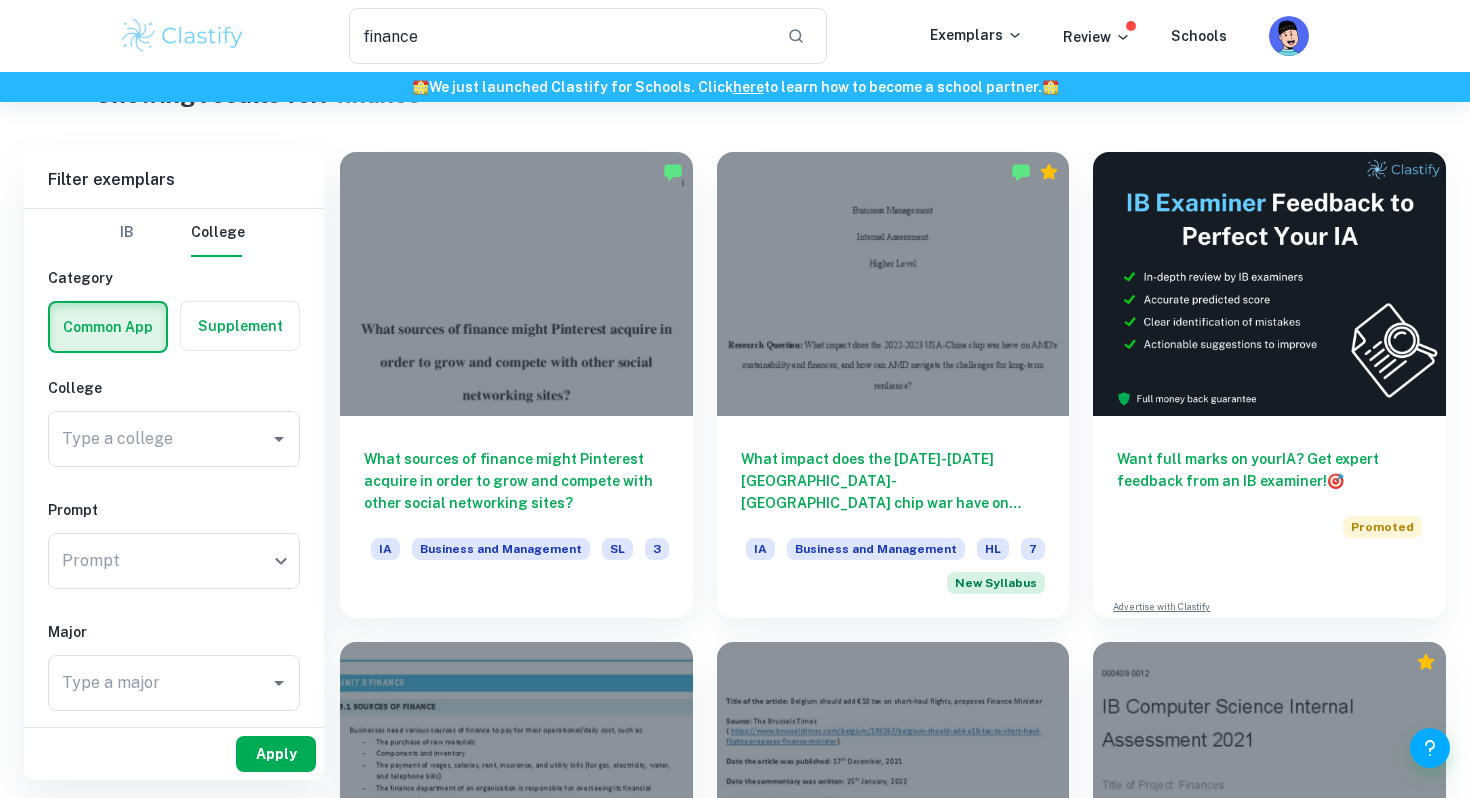 click on "Apply" at bounding box center [276, 754] 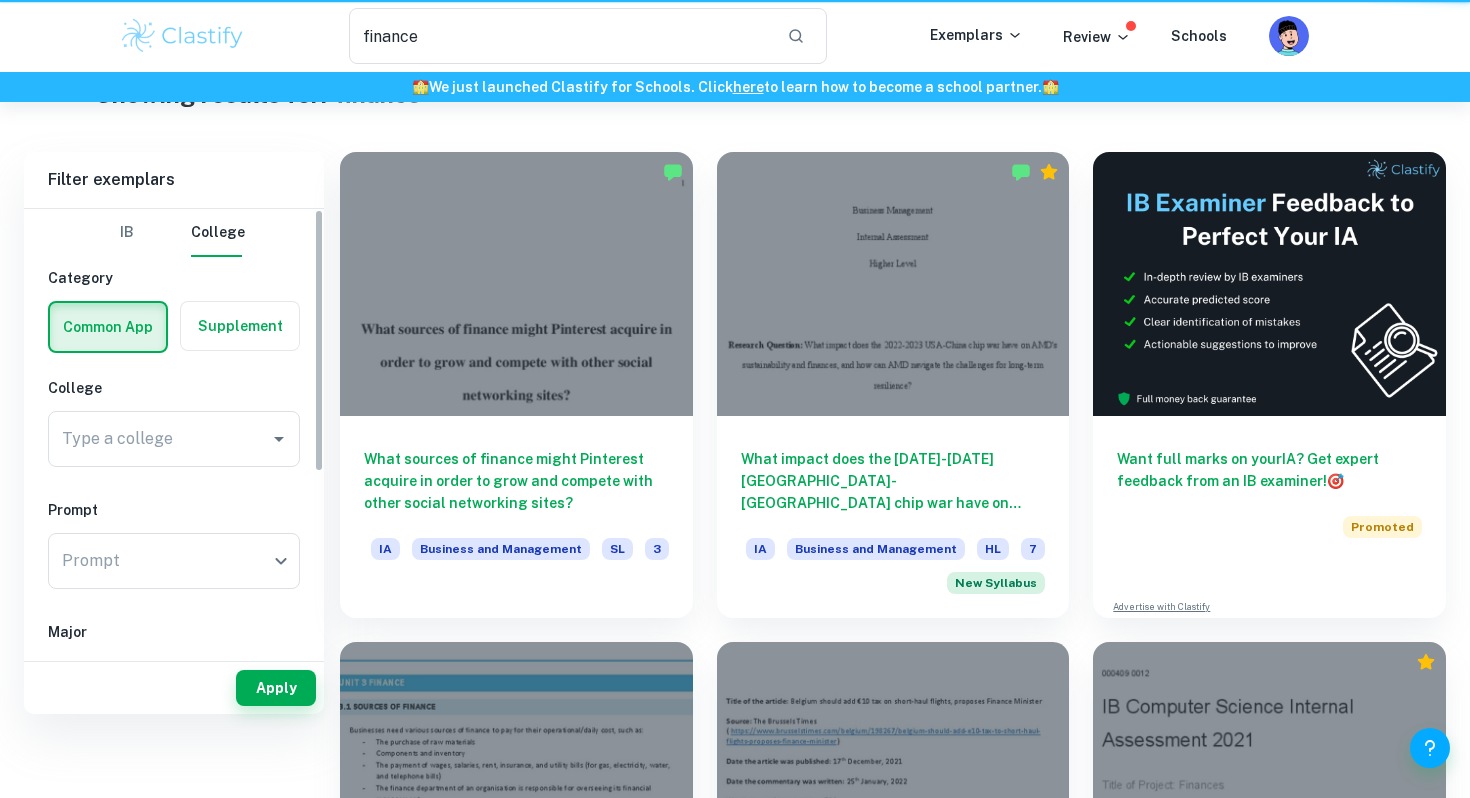 scroll, scrollTop: 0, scrollLeft: 0, axis: both 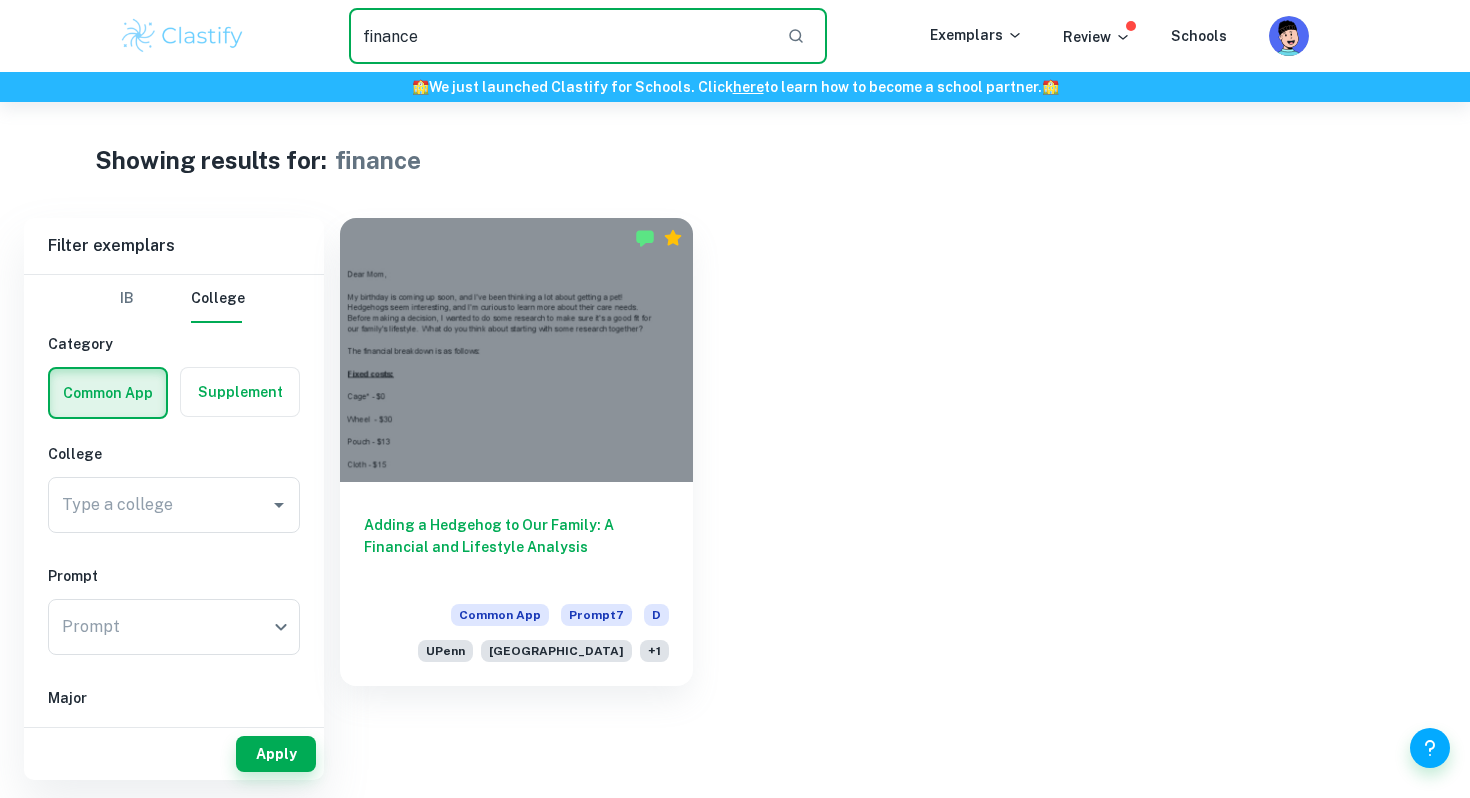 drag, startPoint x: 484, startPoint y: 23, endPoint x: 336, endPoint y: 20, distance: 148.0304 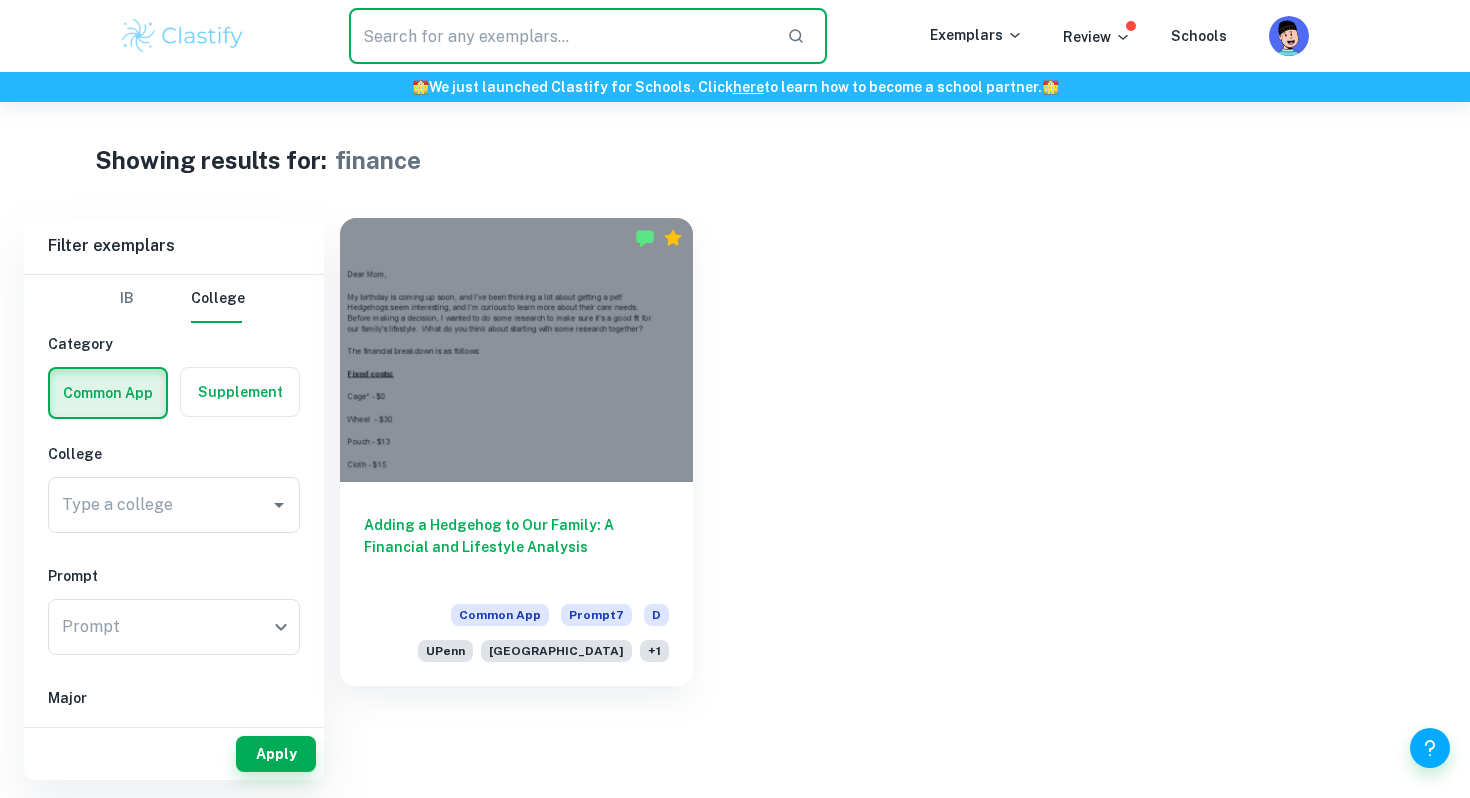 click at bounding box center (560, 36) 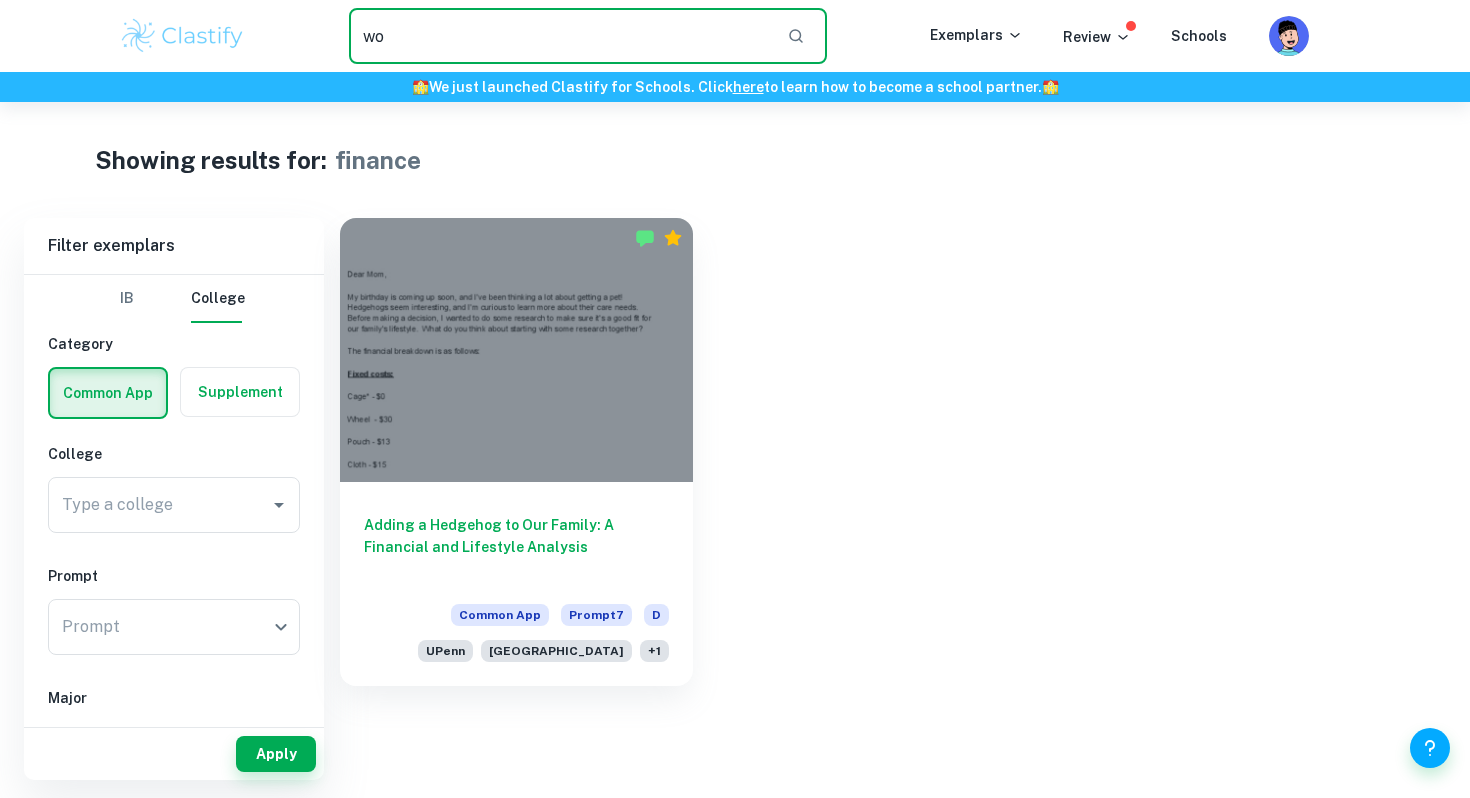 type on "w" 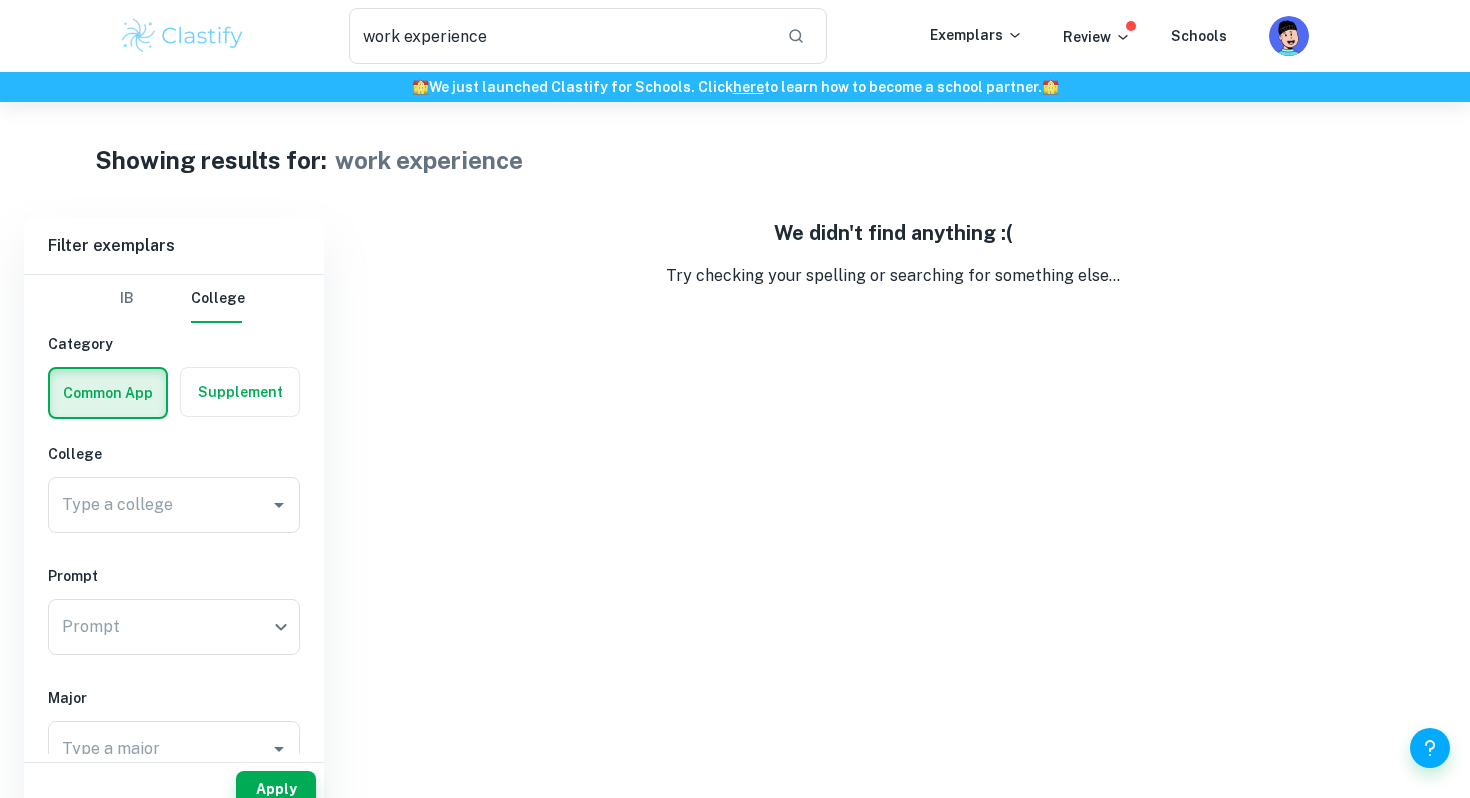 scroll, scrollTop: 36, scrollLeft: 0, axis: vertical 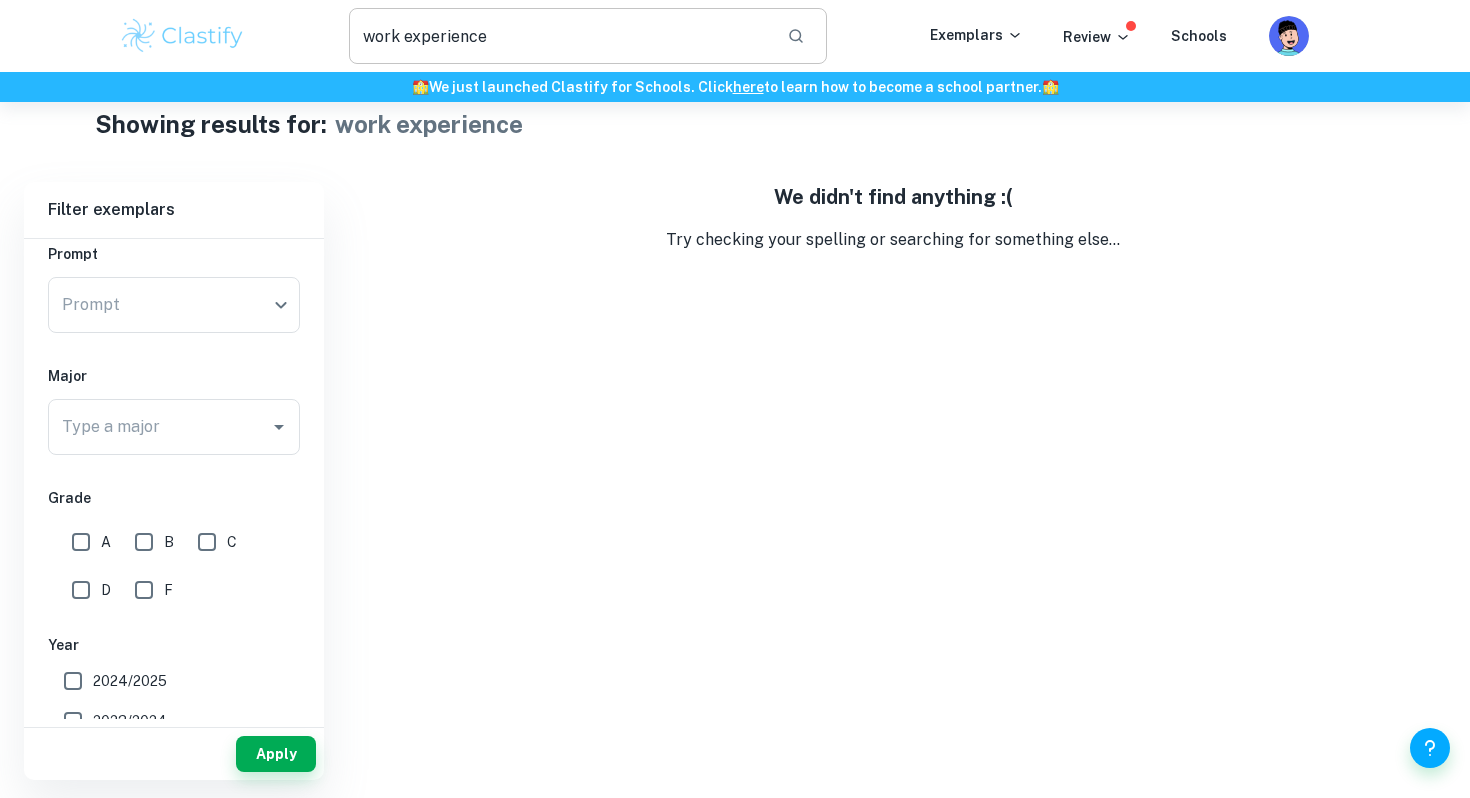 click on "Apply" at bounding box center (276, 754) 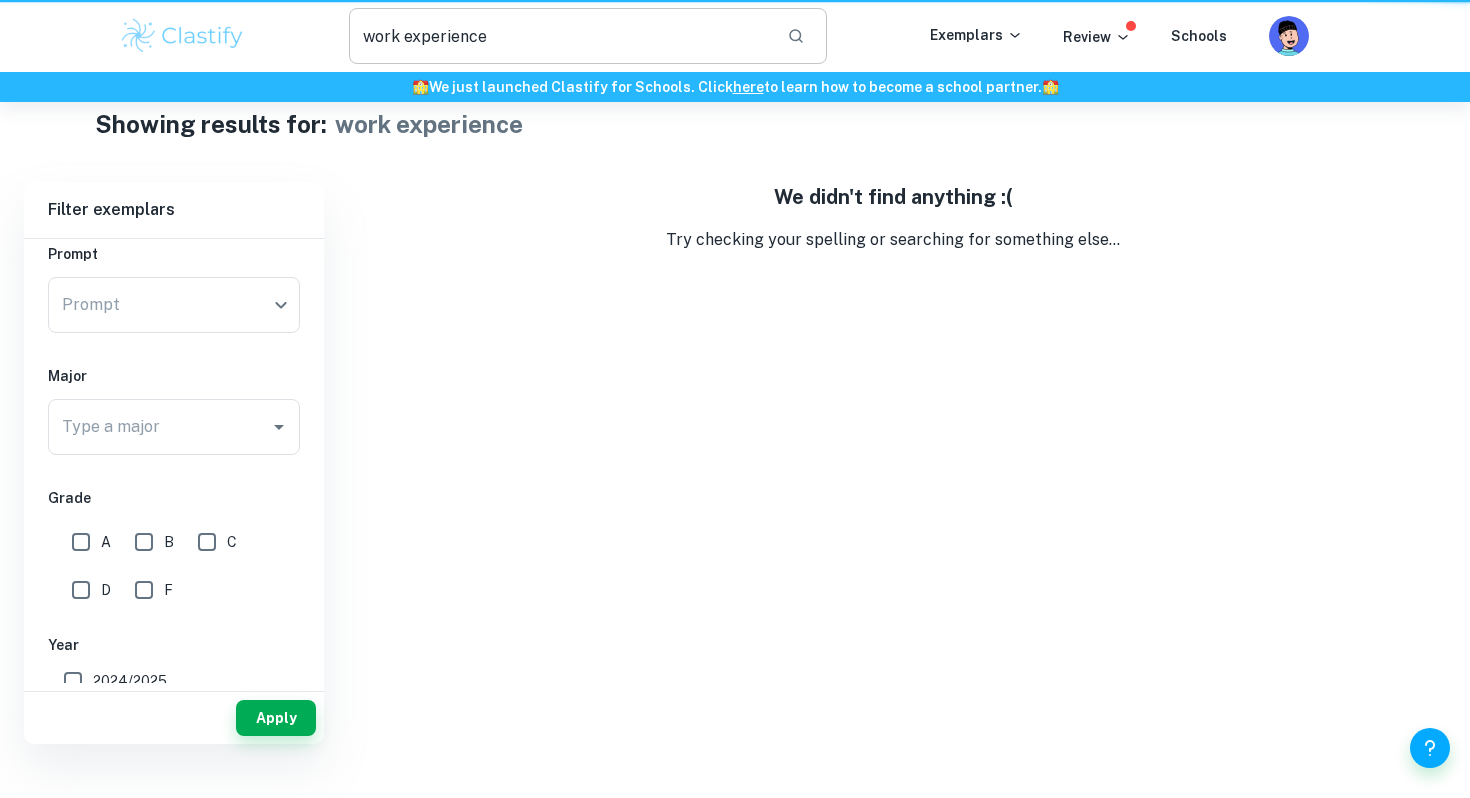 scroll, scrollTop: 0, scrollLeft: 0, axis: both 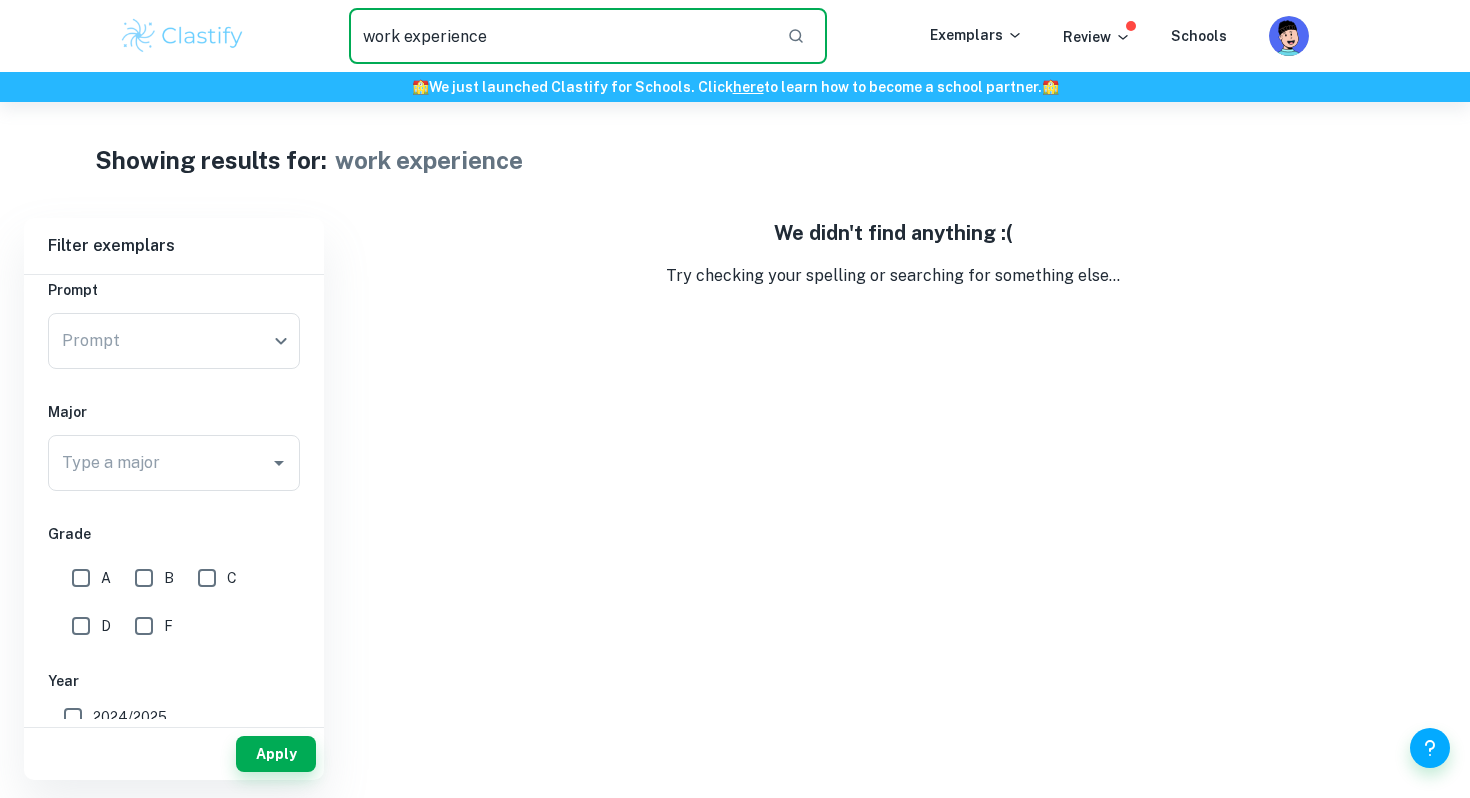 click on "work experience" at bounding box center (560, 36) 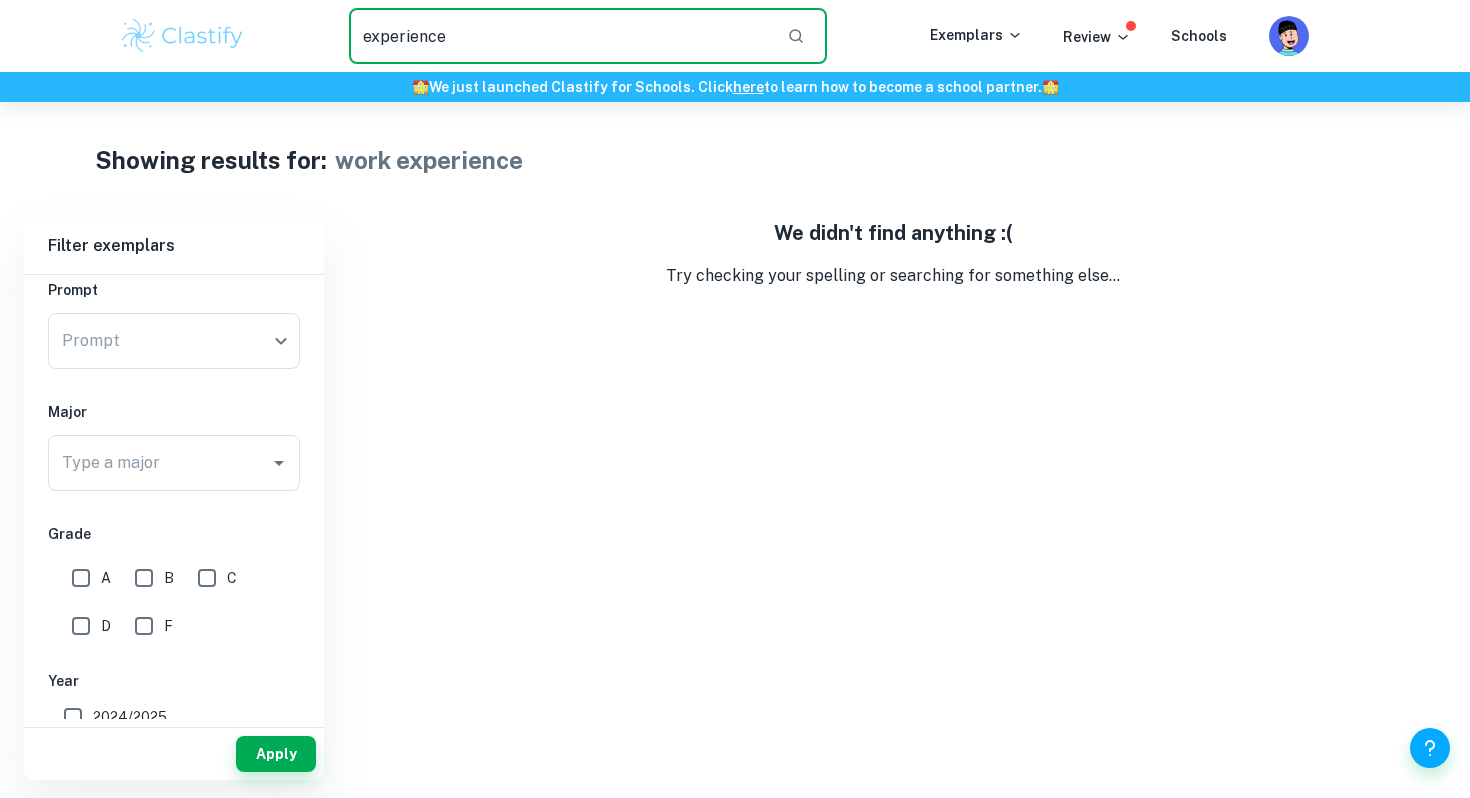 type on "experience" 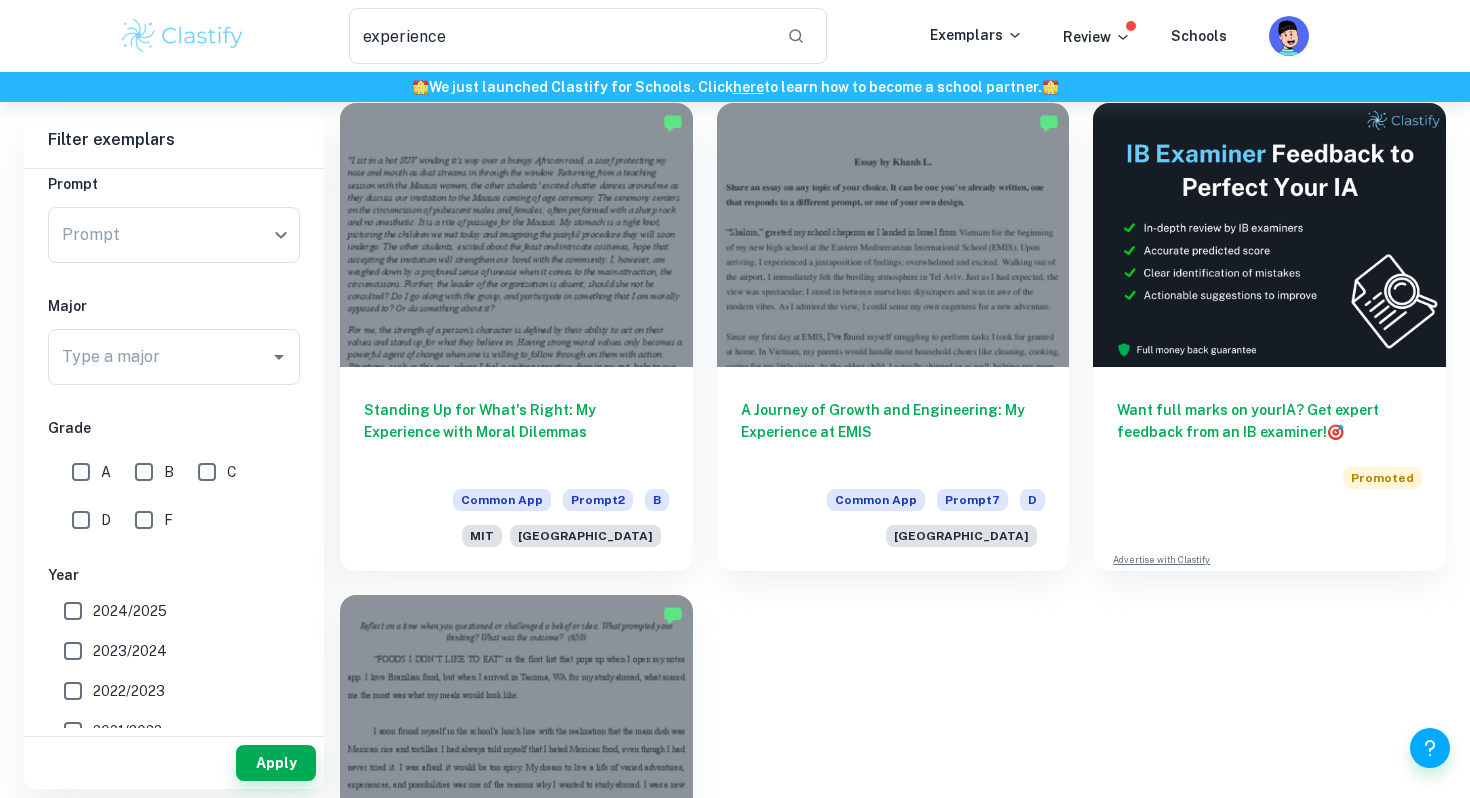 scroll, scrollTop: 117, scrollLeft: 0, axis: vertical 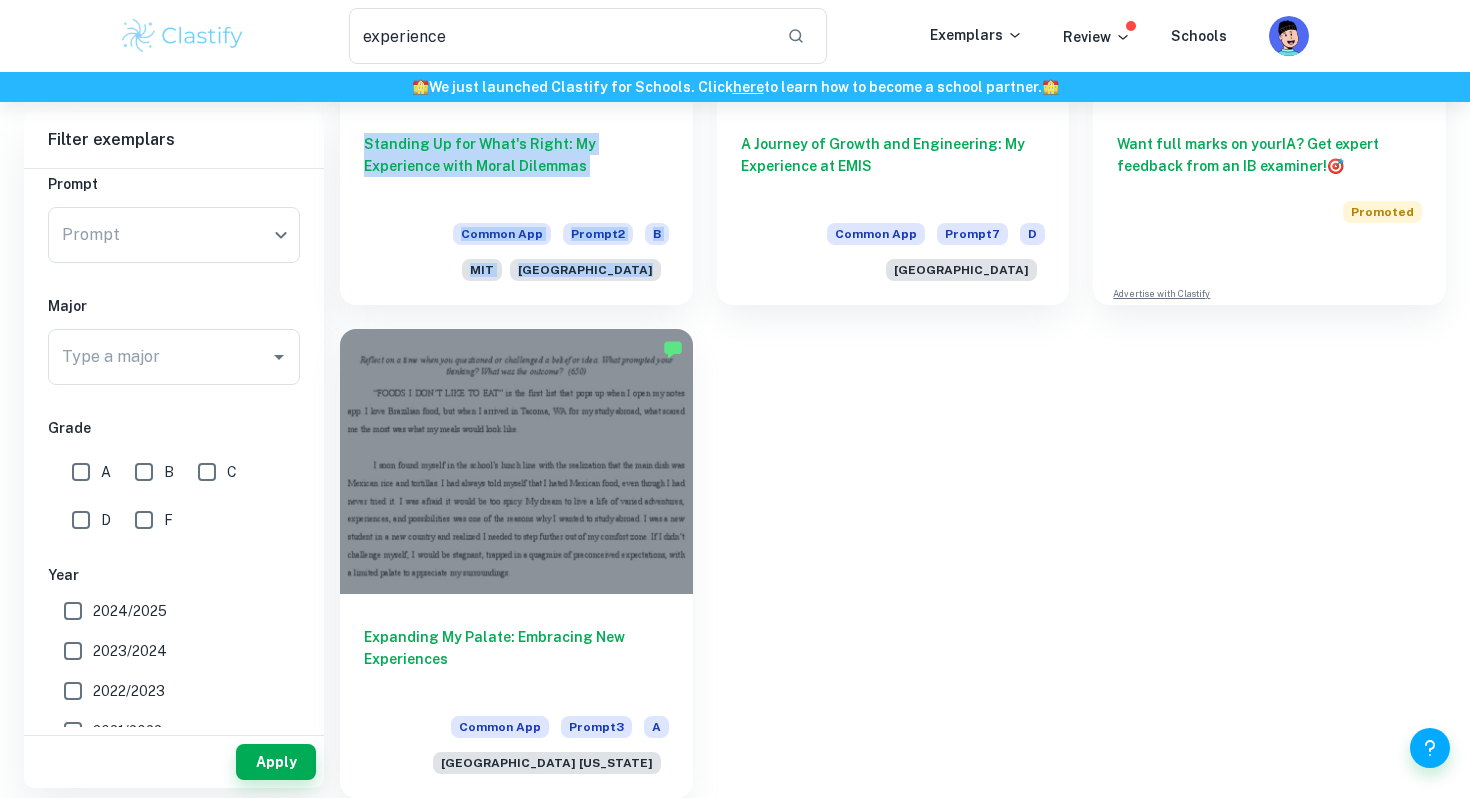 click on "Standing Up for What's Right: My Experience with Moral Dilemmas Common App Prompt  2 B MIT Stanford University A Journey of Growth and Engineering: My Experience at EMIS Common App Prompt  7 D Villanova University Want full marks on your  IA ? Get expert feedback from an IB examiner!  🎯 Promoted Advertise with Clastify Expanding My Palate: Embracing New Experiences Common App Prompt  3 A Trinity College Connecticut" at bounding box center [881, 305] 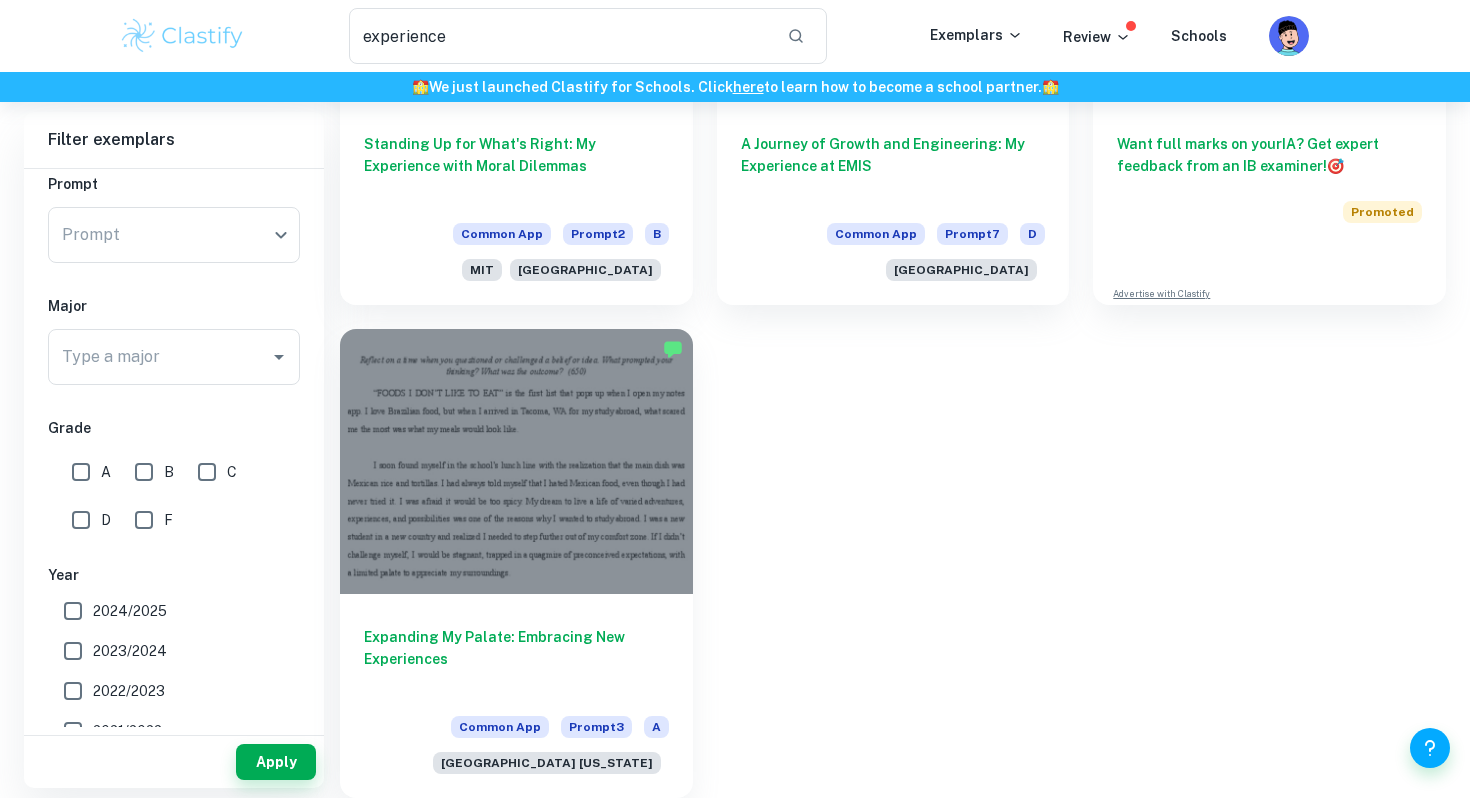 click on "Standing Up for What's Right: My Experience with Moral Dilemmas Common App Prompt  2 B MIT Stanford University A Journey of Growth and Engineering: My Experience at EMIS Common App Prompt  7 D Villanova University Want full marks on your  IA ? Get expert feedback from an IB examiner!  🎯 Promoted Advertise with Clastify Expanding My Palate: Embracing New Experiences Common App Prompt  3 A Trinity College Connecticut" at bounding box center [881, 305] 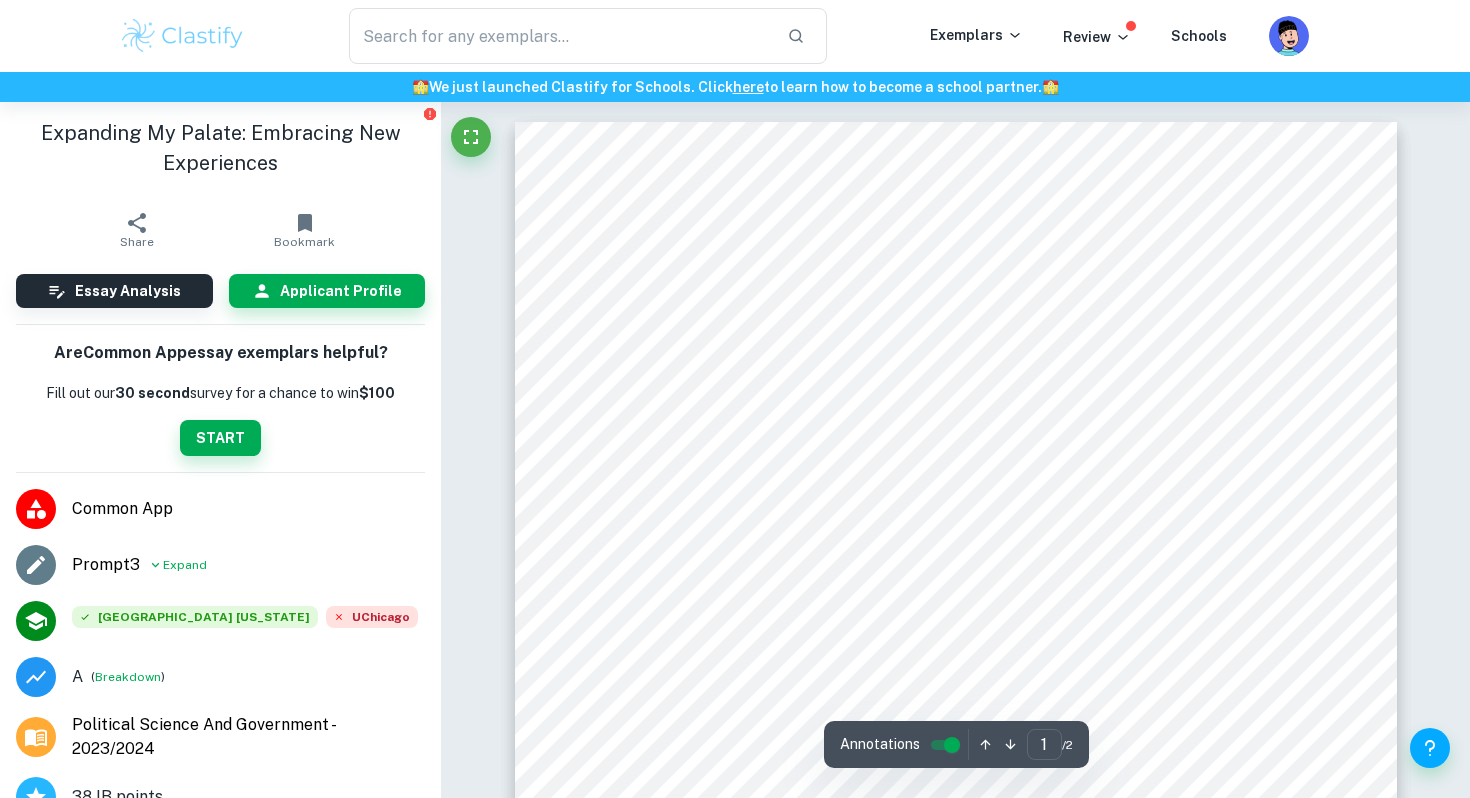 scroll, scrollTop: 0, scrollLeft: 0, axis: both 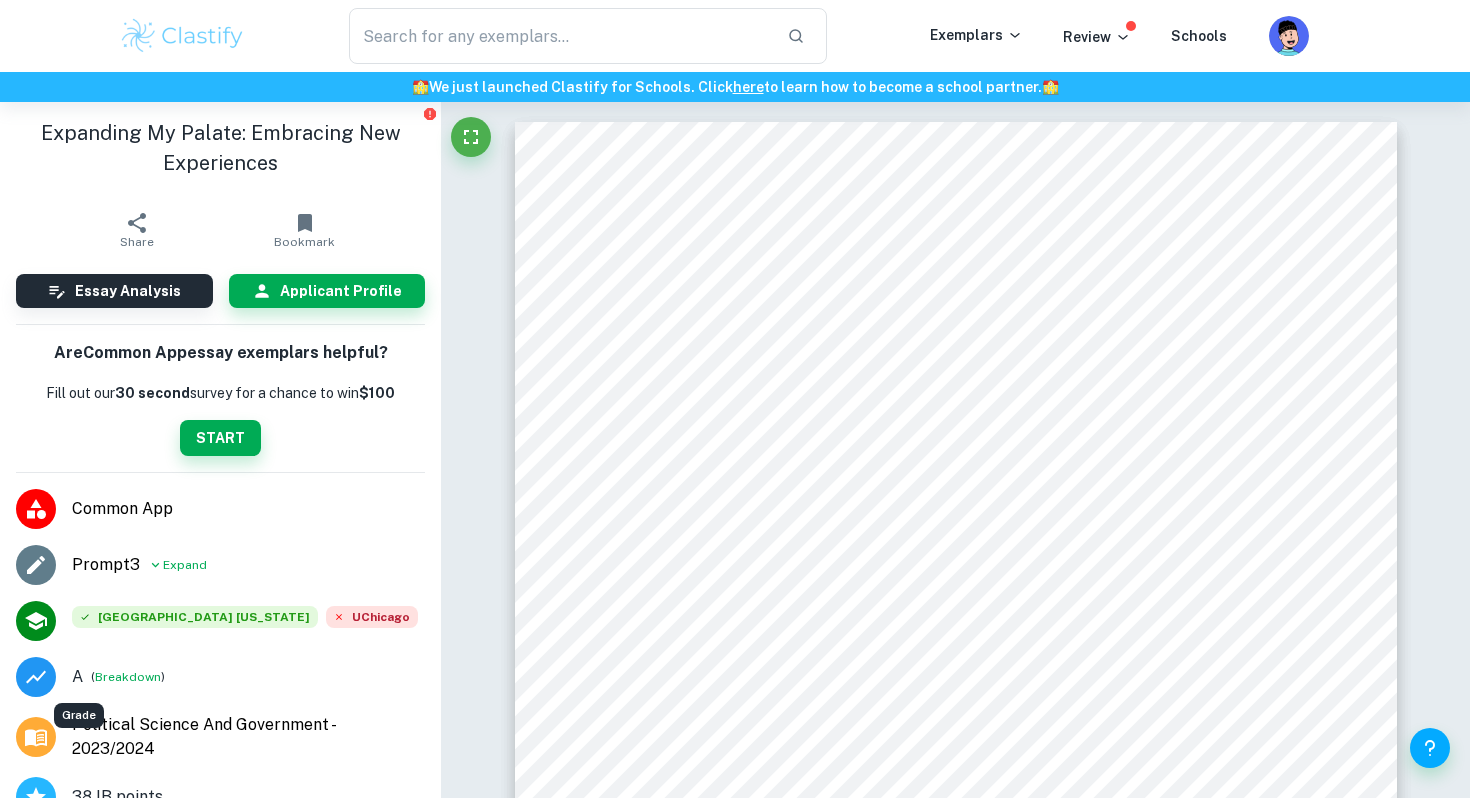 click on "A" at bounding box center (77, 677) 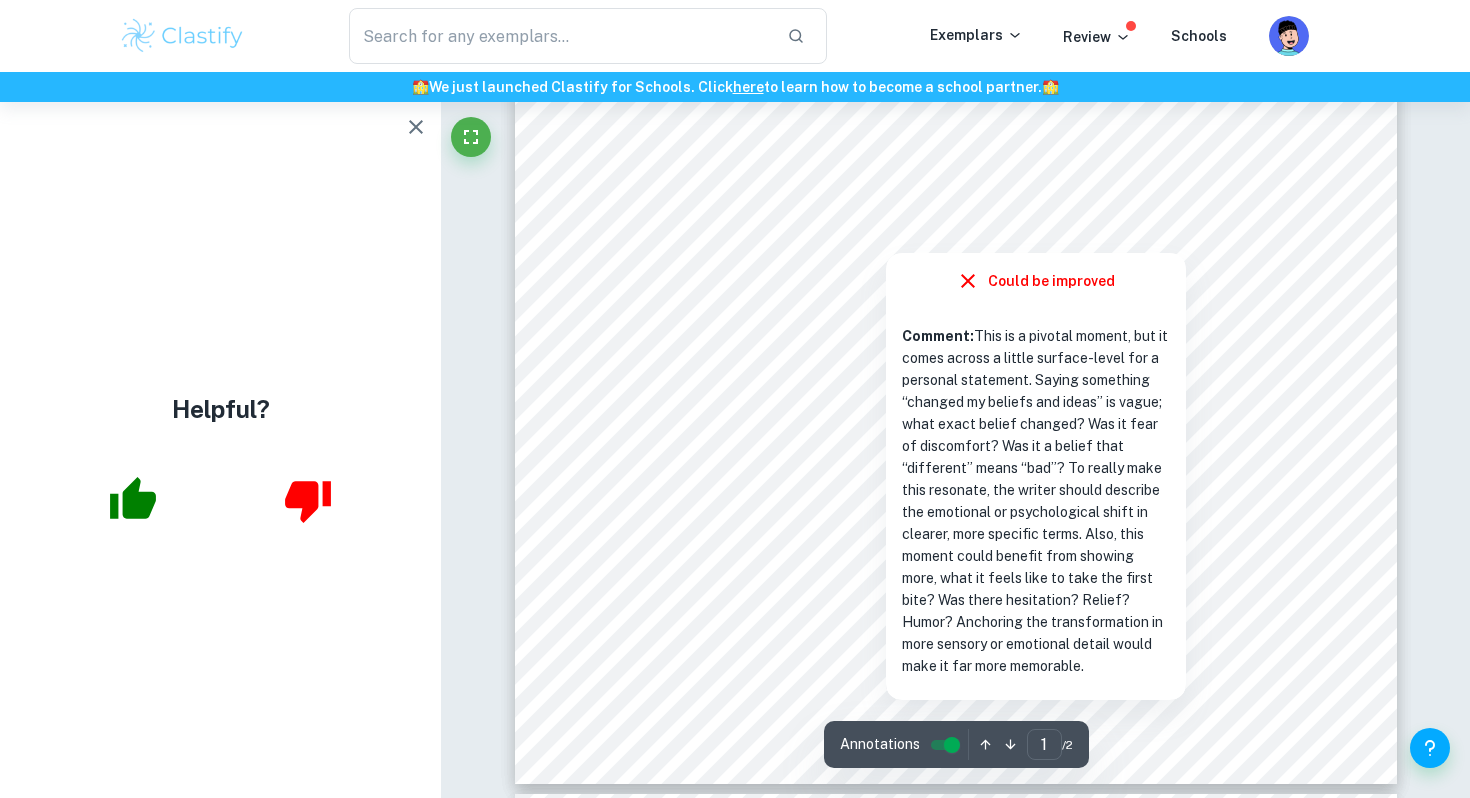 scroll, scrollTop: 483, scrollLeft: 0, axis: vertical 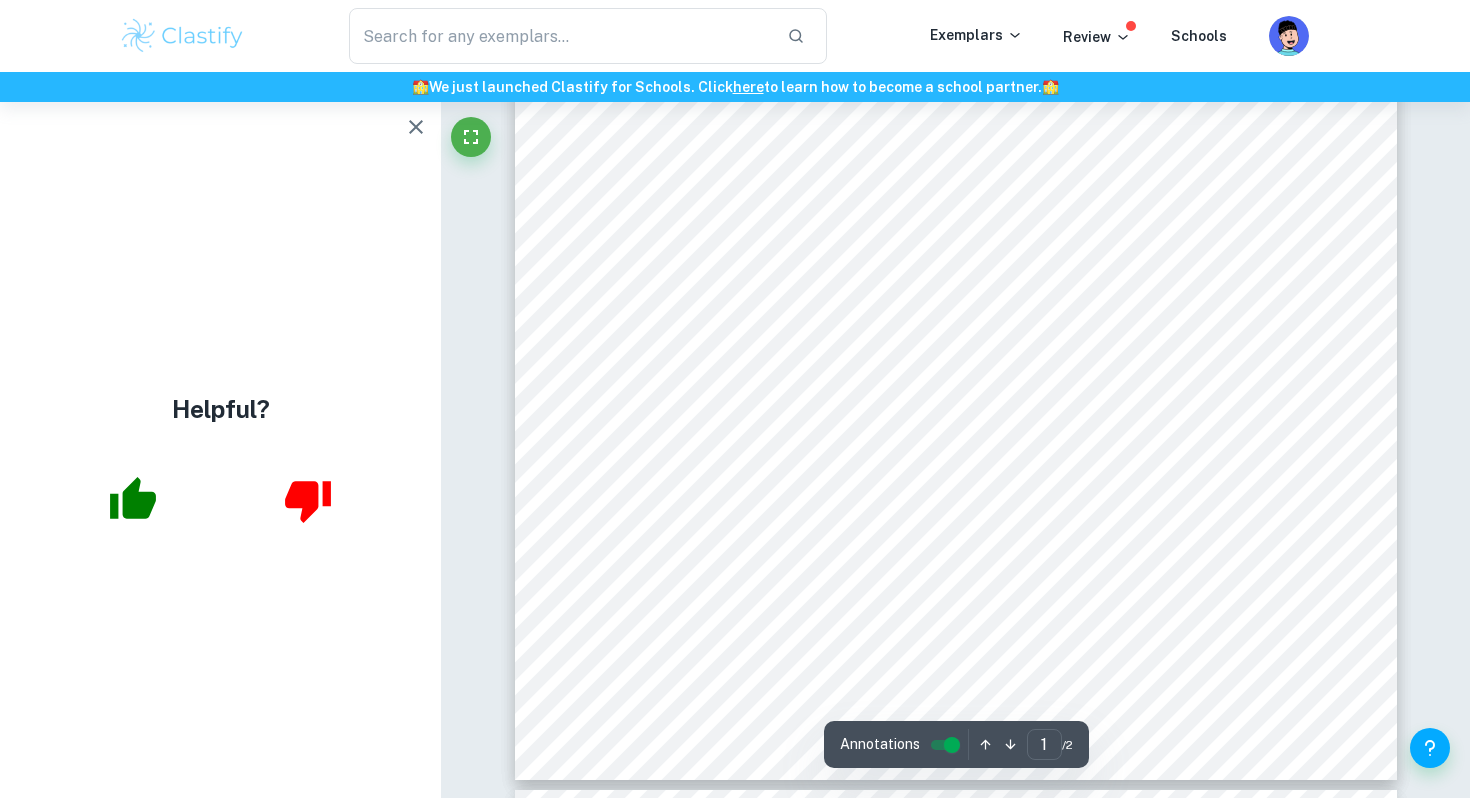 click 